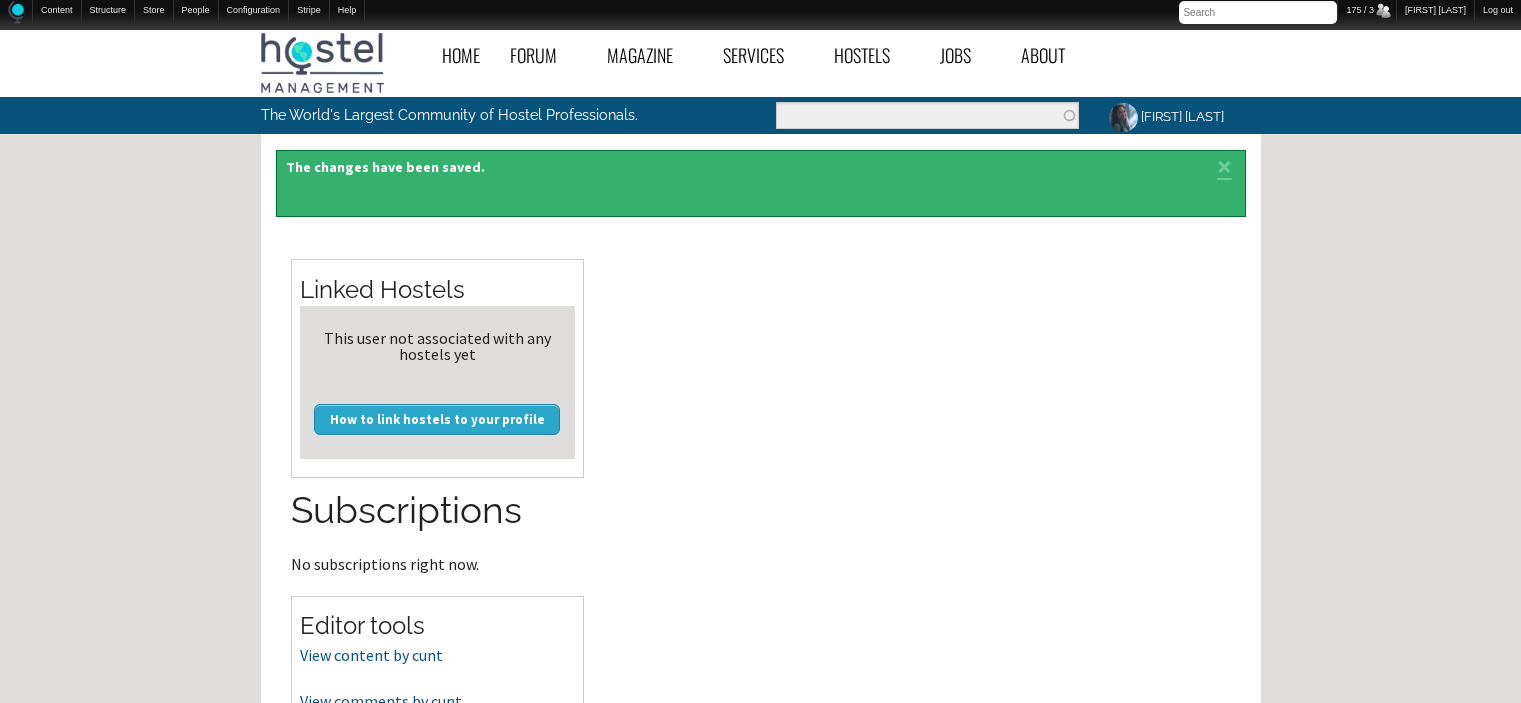 scroll, scrollTop: 0, scrollLeft: 0, axis: both 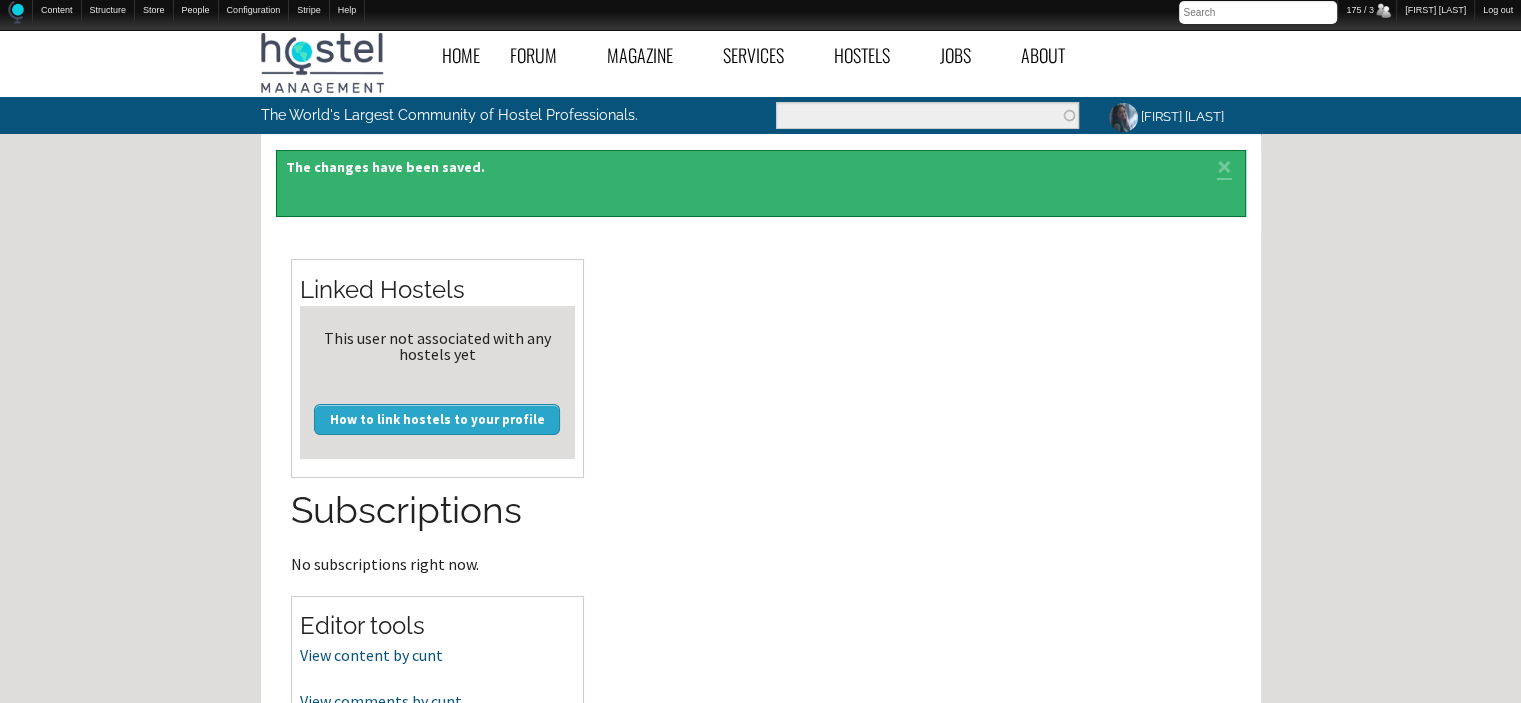 click on "Home   Forum   « Back Forum Forums Index   « Back Forums Index New Posts   Recent Activity   All Activity   Posts I’m Following   The Common Room   « Back The Common Room MODERATOR NOTES   Introduce Yourself   Introduce Your Hostel   Travel Talk   Hostel Stories   Off Topic Chat   General Hostel Topics   « Back General Hostel Topics Hostel Publications   Hostel Trends and News   Hostel Conferences and Tourism Events   Buy / Sell / Trade Items   Promoting the Hostel Movement   Hostel Videos   Site Feedback and News   Open a New Hostel   « Back Open a New Hostel The Ideal Hostel   Buy / Sell a Hostel   Start a Hostel   Business Partners   Hostel Operations   « Back Hostel Operations Front Desk Operations   Internet Access and Computers   Website, Computer, and Tech Support   Housekeeping and Maintenance   Hostel Bars & Restaurants   Tour Desk Operations   General Hostel Operations   Pest Control   Eco-Hostels" at bounding box center [760, 627] 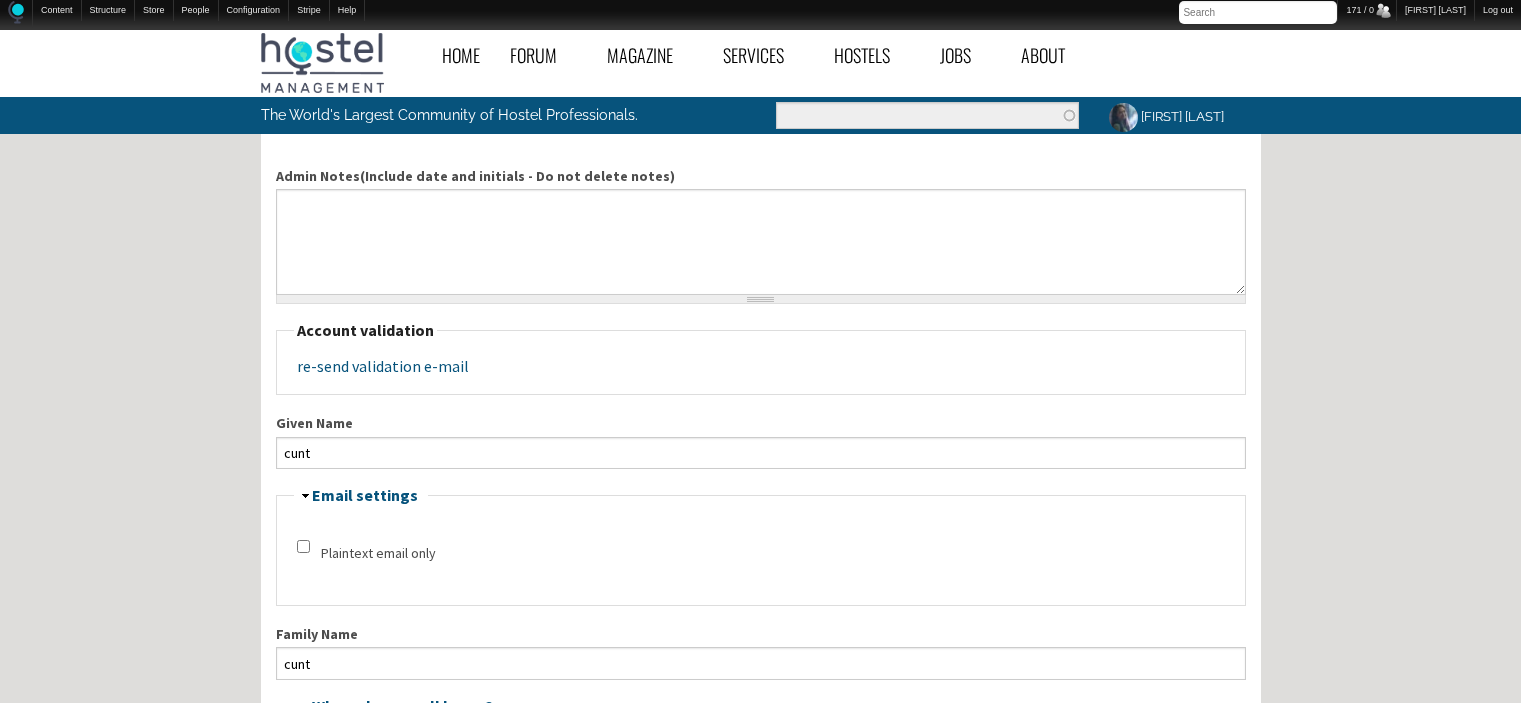 scroll, scrollTop: 2535, scrollLeft: 0, axis: vertical 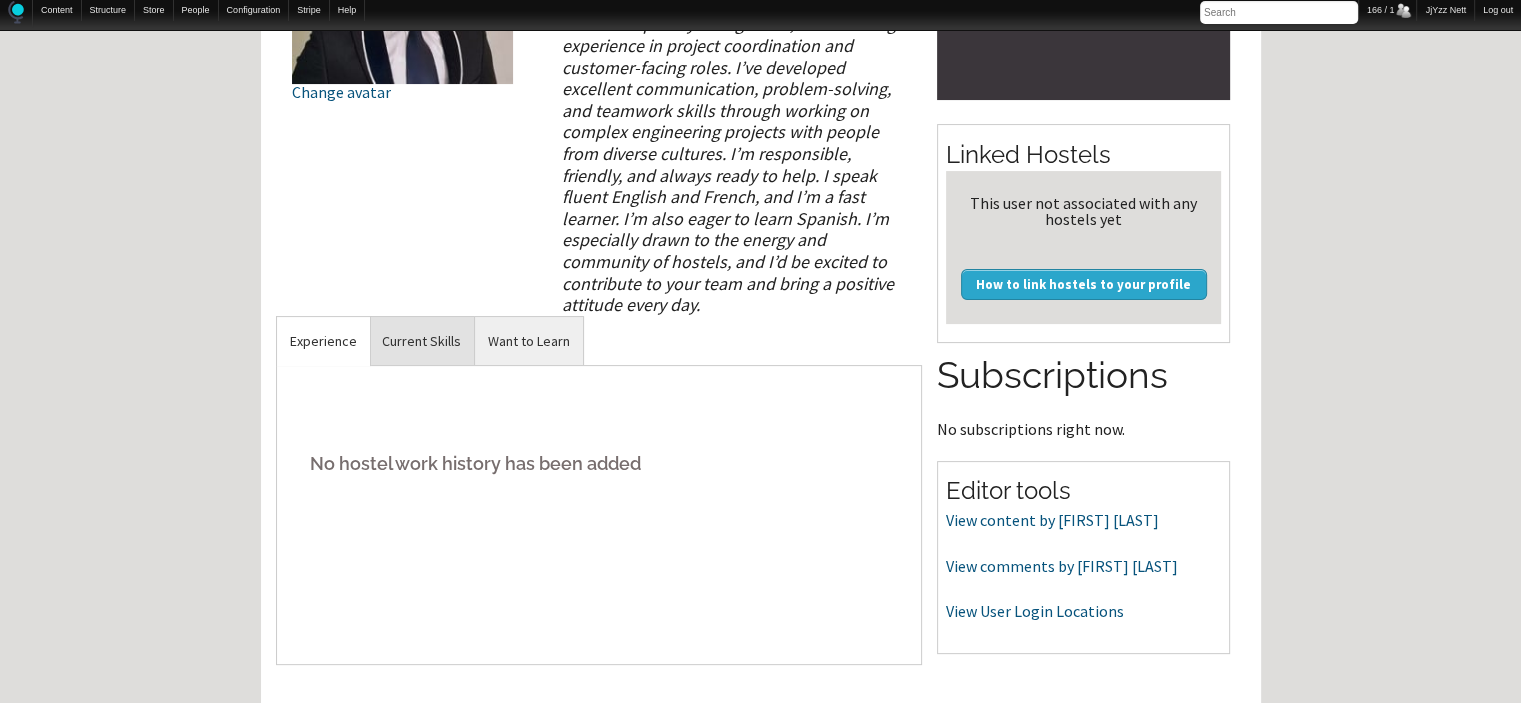 click on "Current Skills" at bounding box center [323, 341] 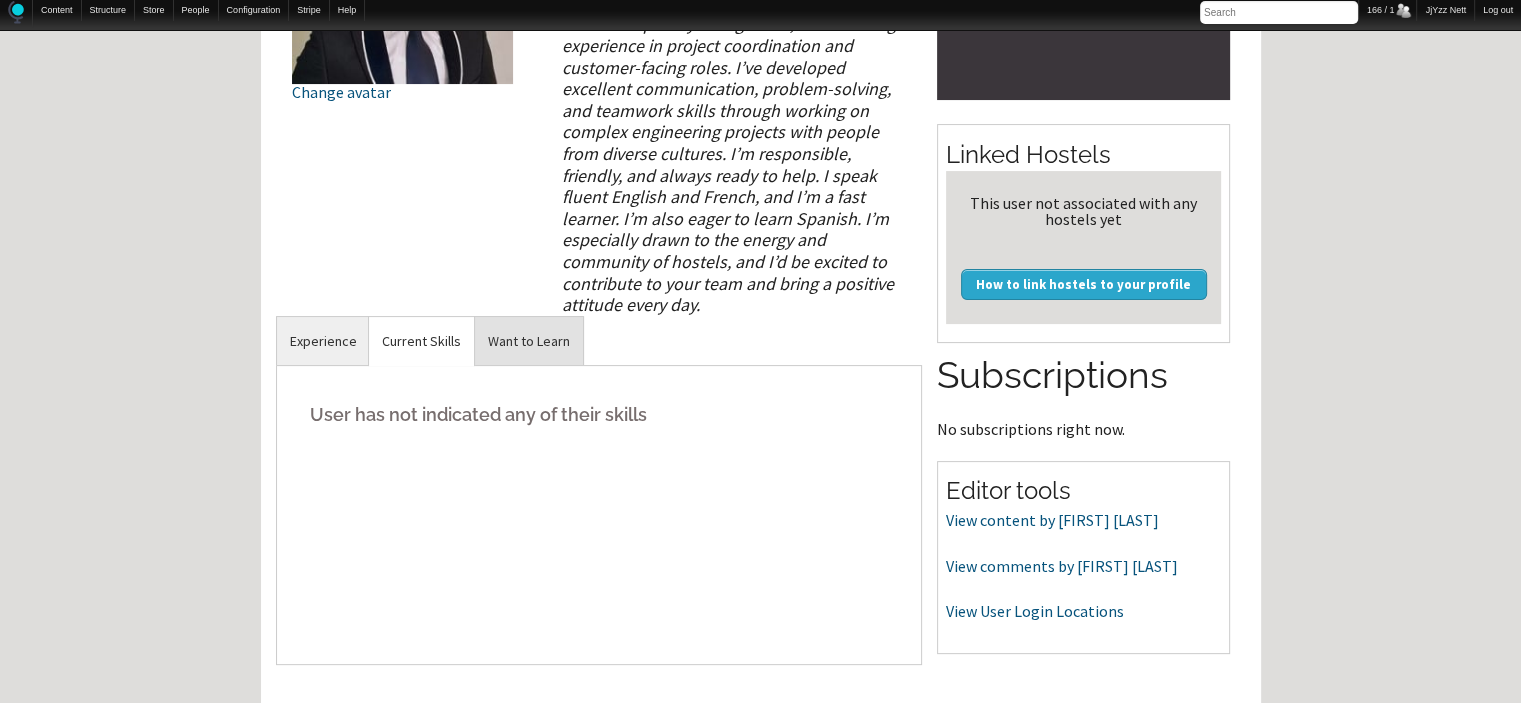 click on "Want to Learn" at bounding box center (323, 341) 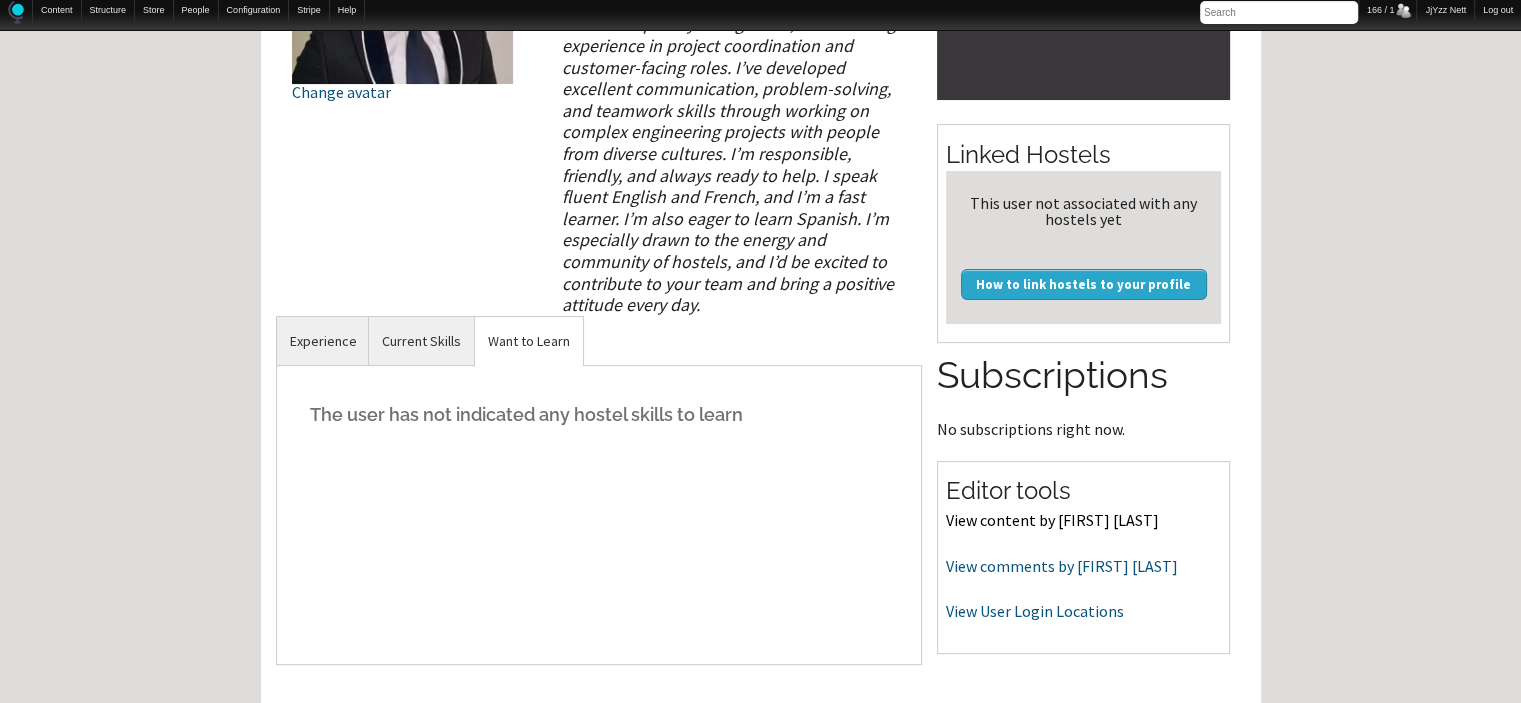 click on "View content by Nader El Ghouche" at bounding box center [1052, 520] 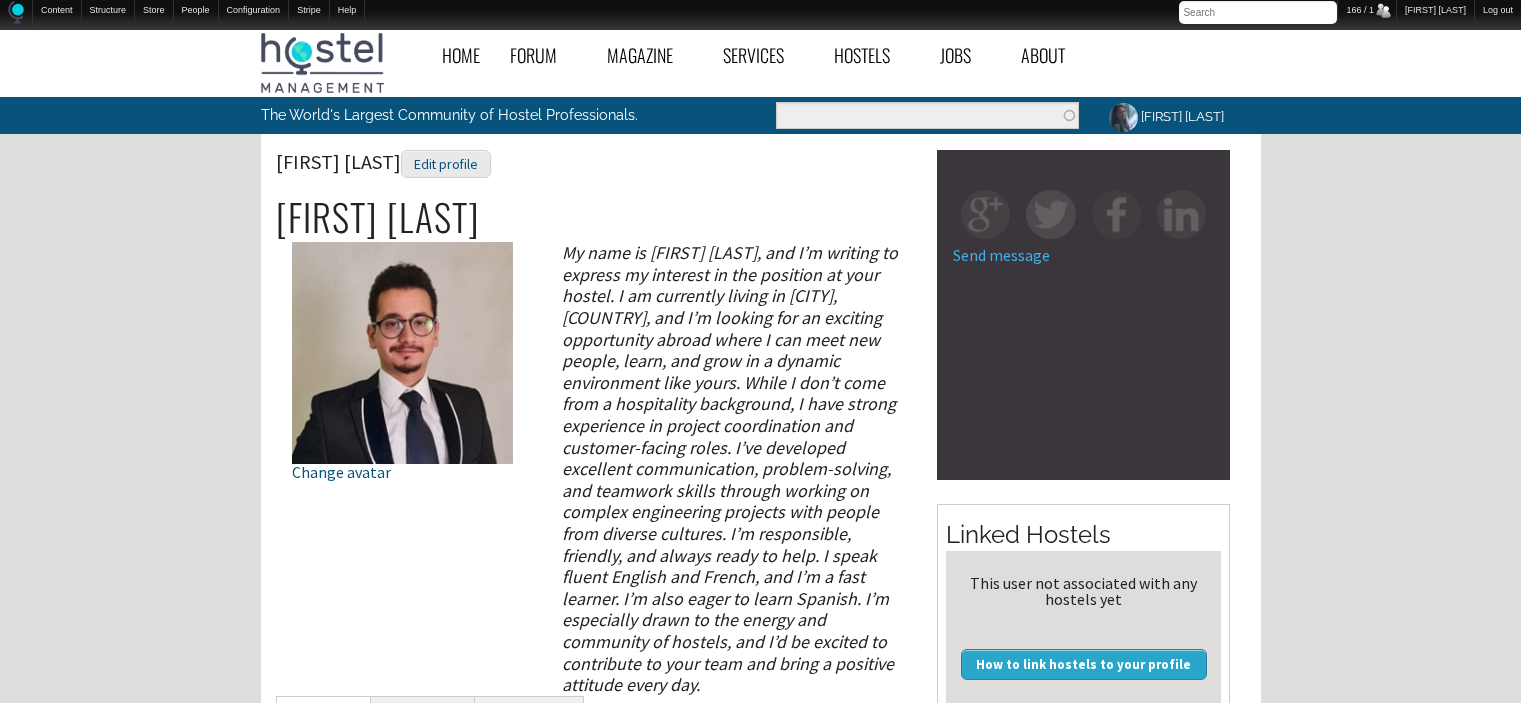 scroll, scrollTop: 380, scrollLeft: 0, axis: vertical 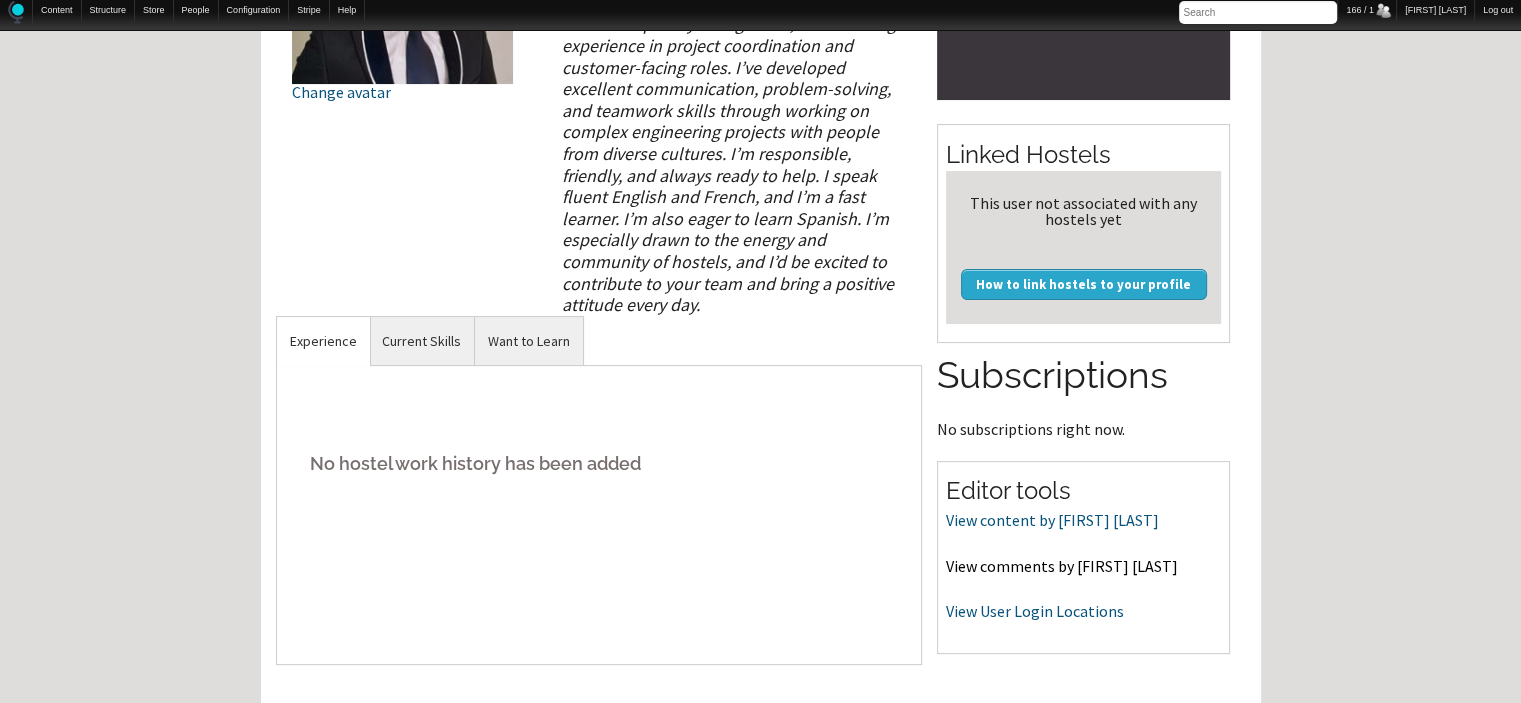 click on "View comments by [NAME]" at bounding box center [1062, 566] 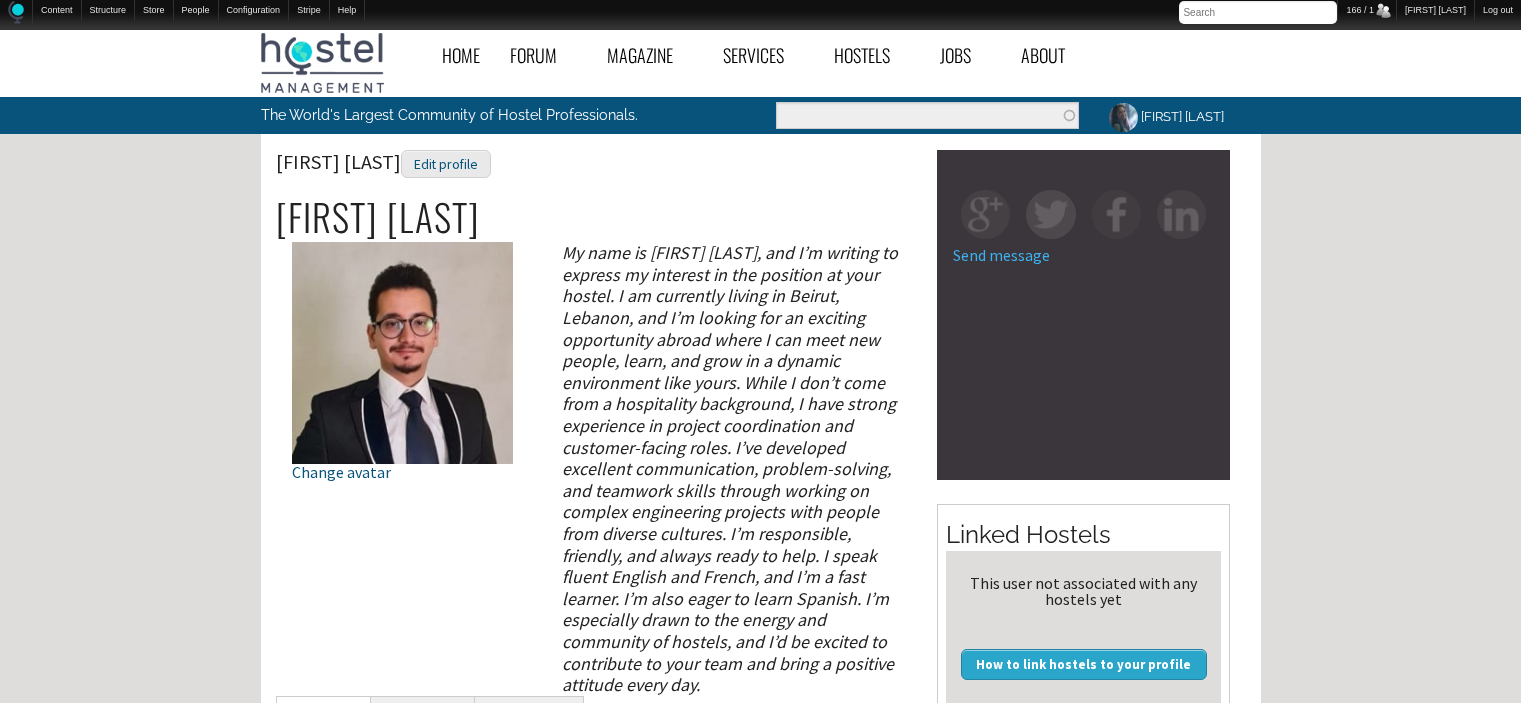 scroll, scrollTop: 380, scrollLeft: 0, axis: vertical 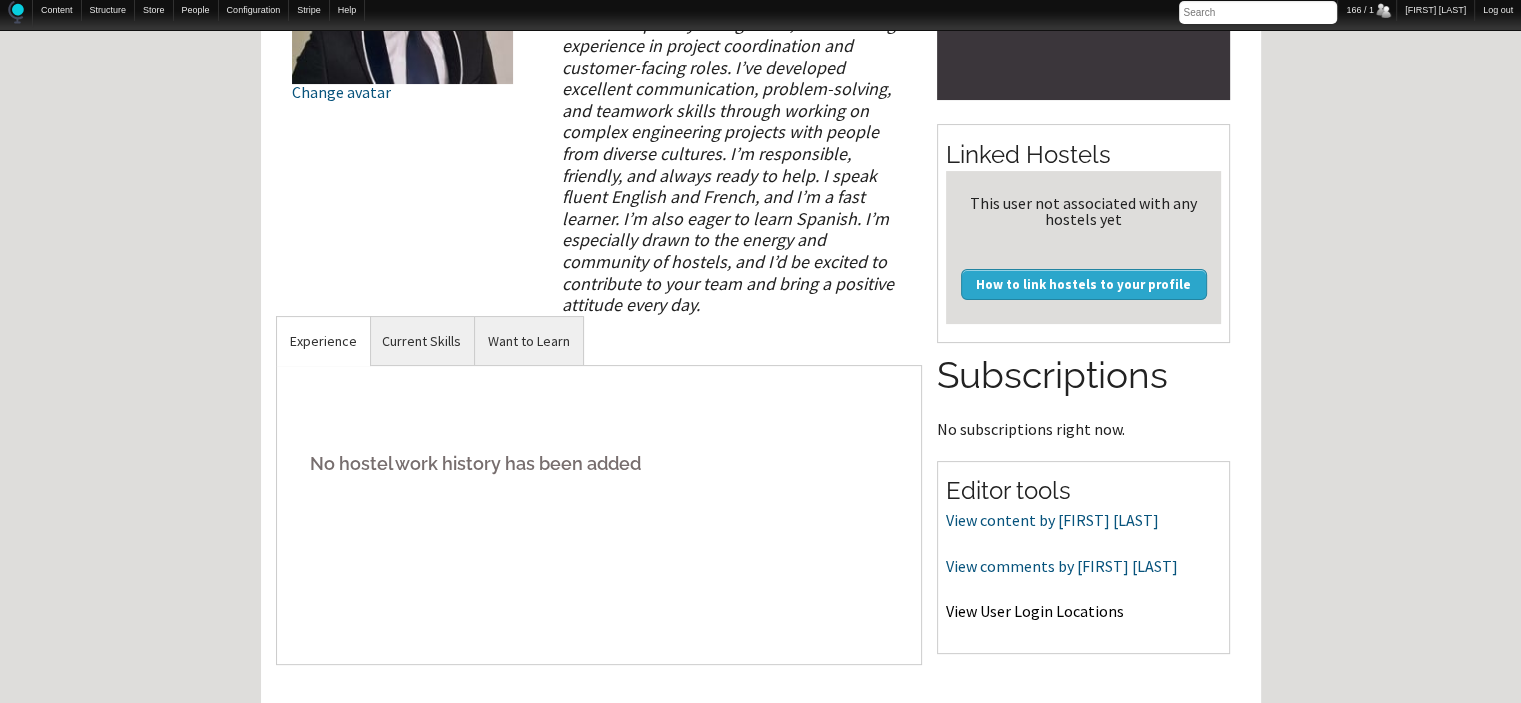 click on "View User Login Locations" at bounding box center [1035, 611] 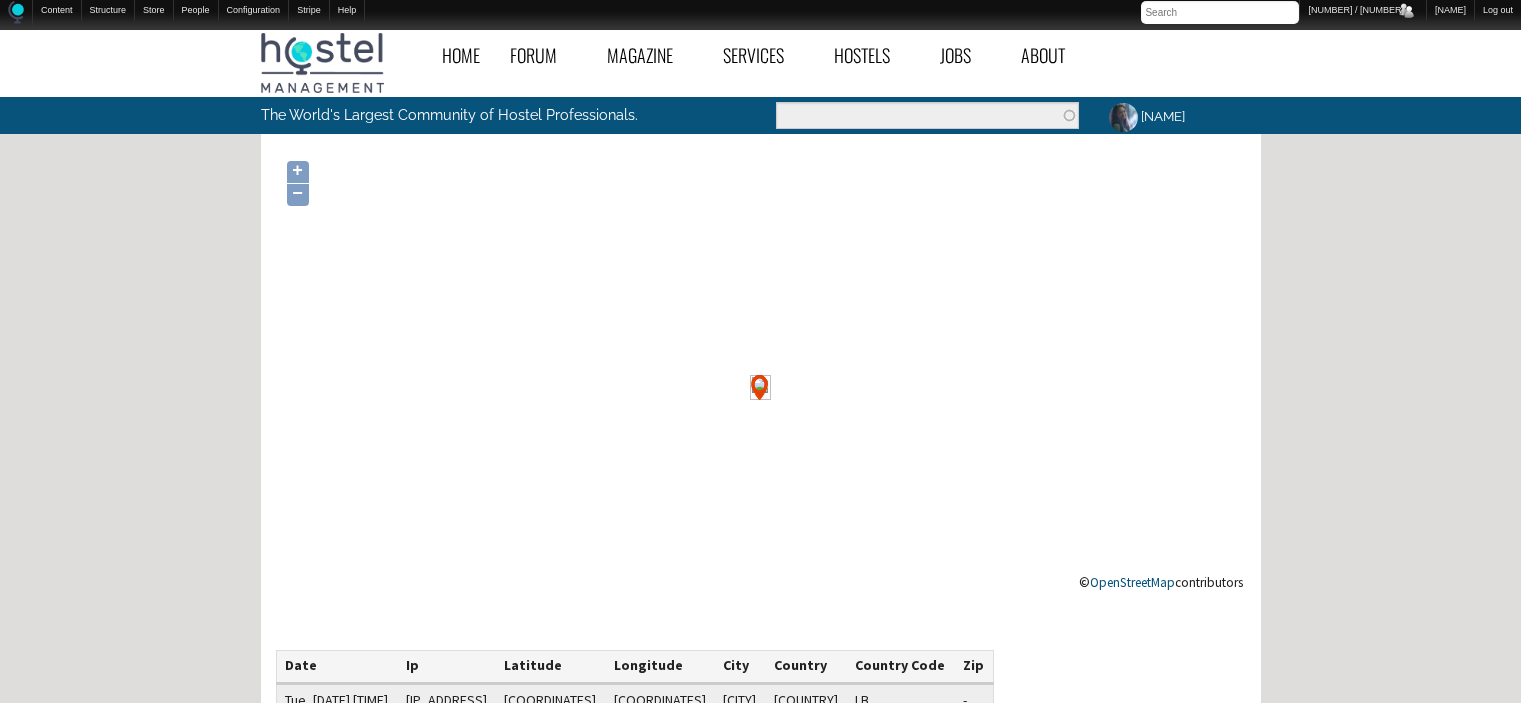 scroll, scrollTop: 0, scrollLeft: 0, axis: both 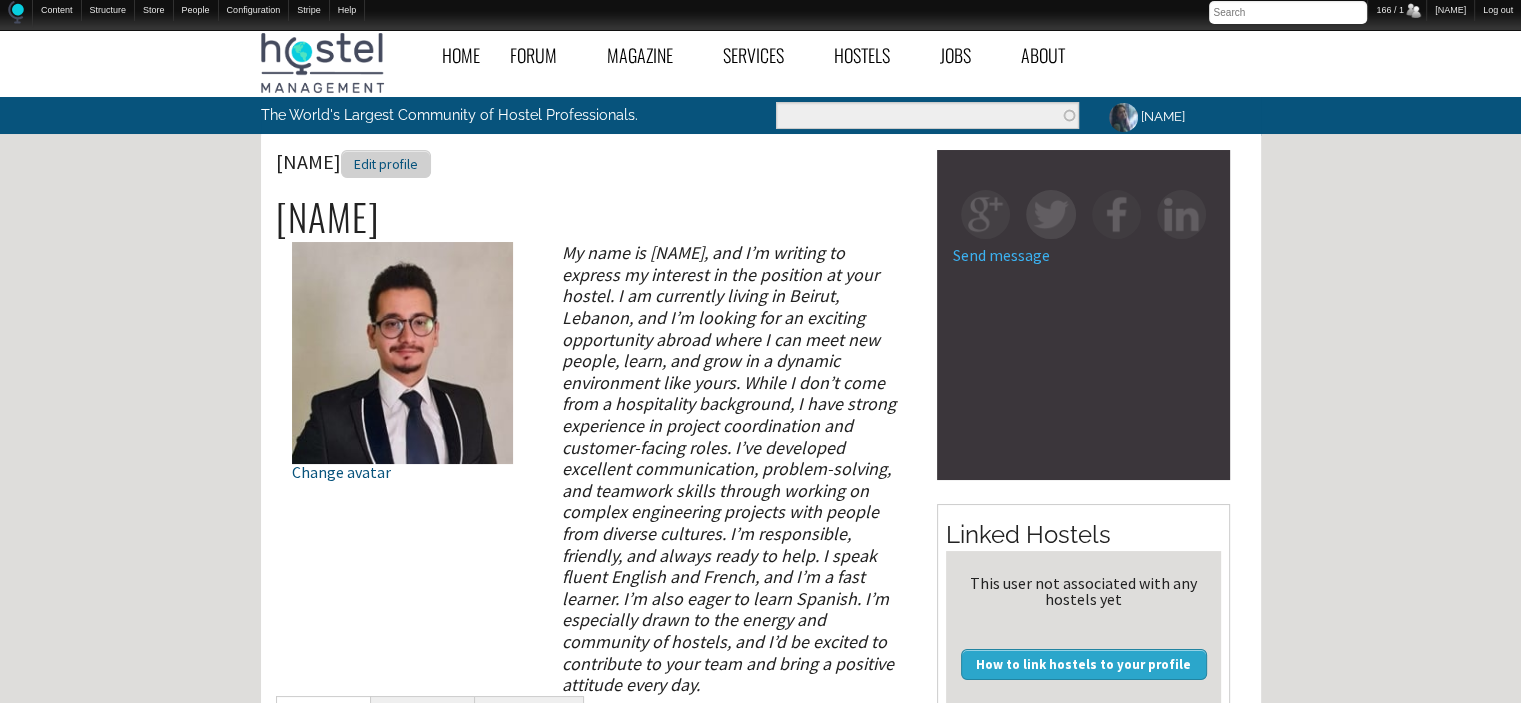 click on "Edit profile" at bounding box center [386, 164] 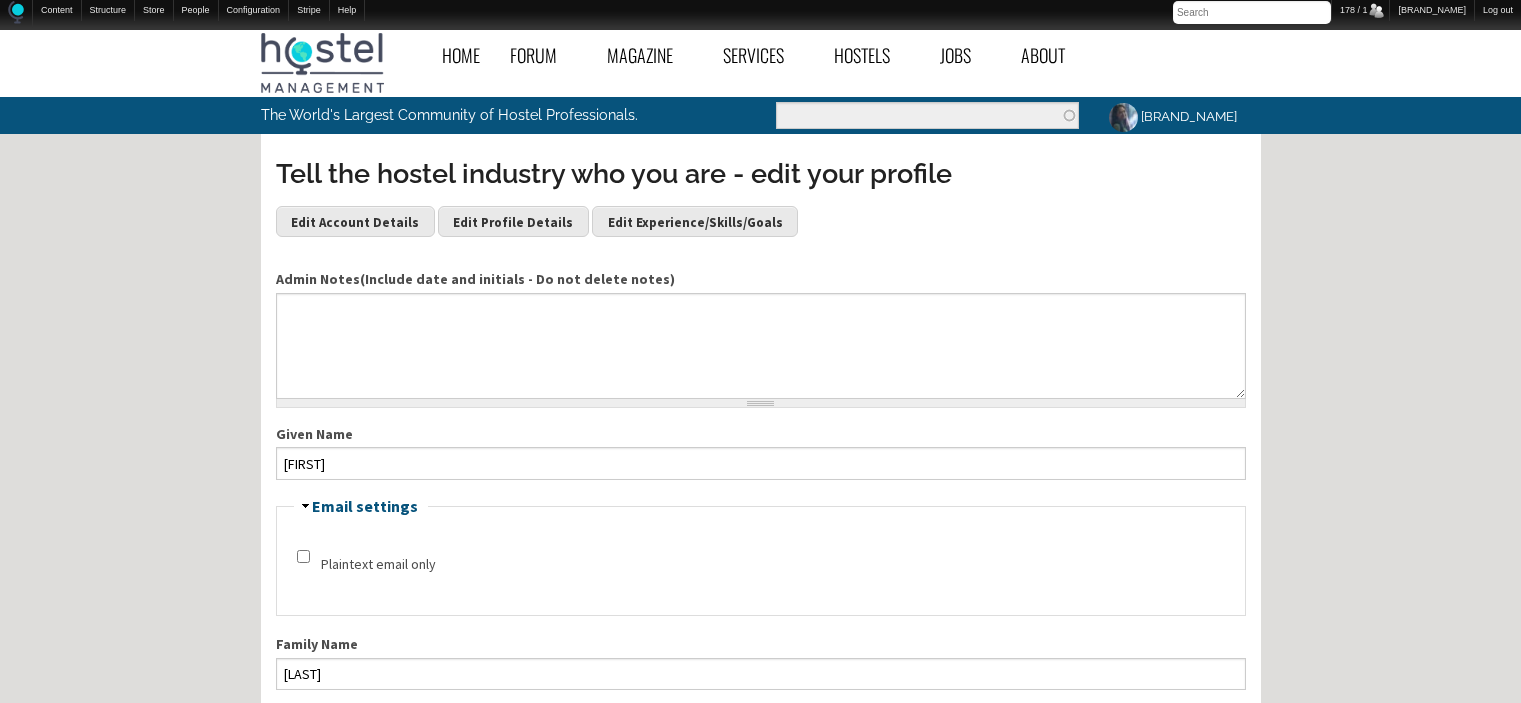 scroll, scrollTop: 0, scrollLeft: 0, axis: both 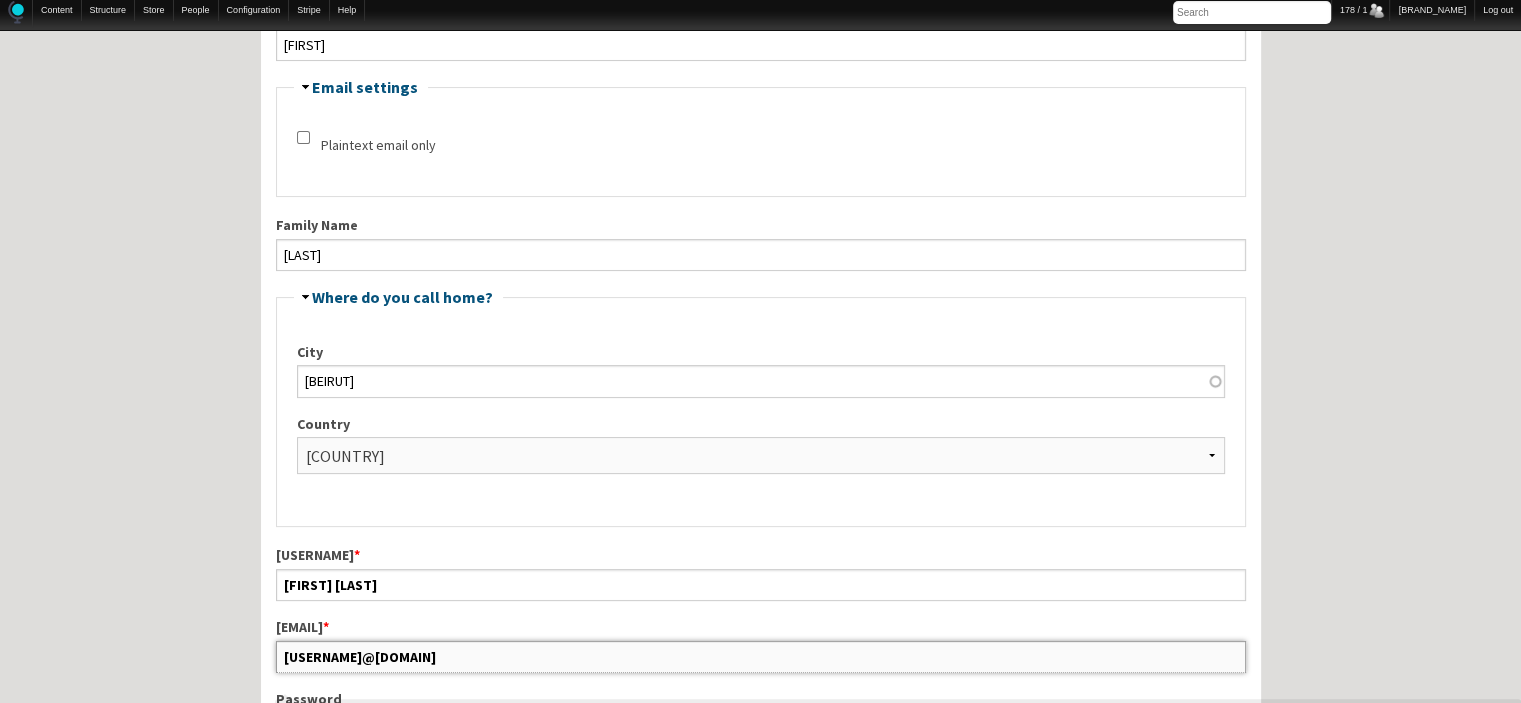 drag, startPoint x: 496, startPoint y: 653, endPoint x: 184, endPoint y: 652, distance: 312.00162 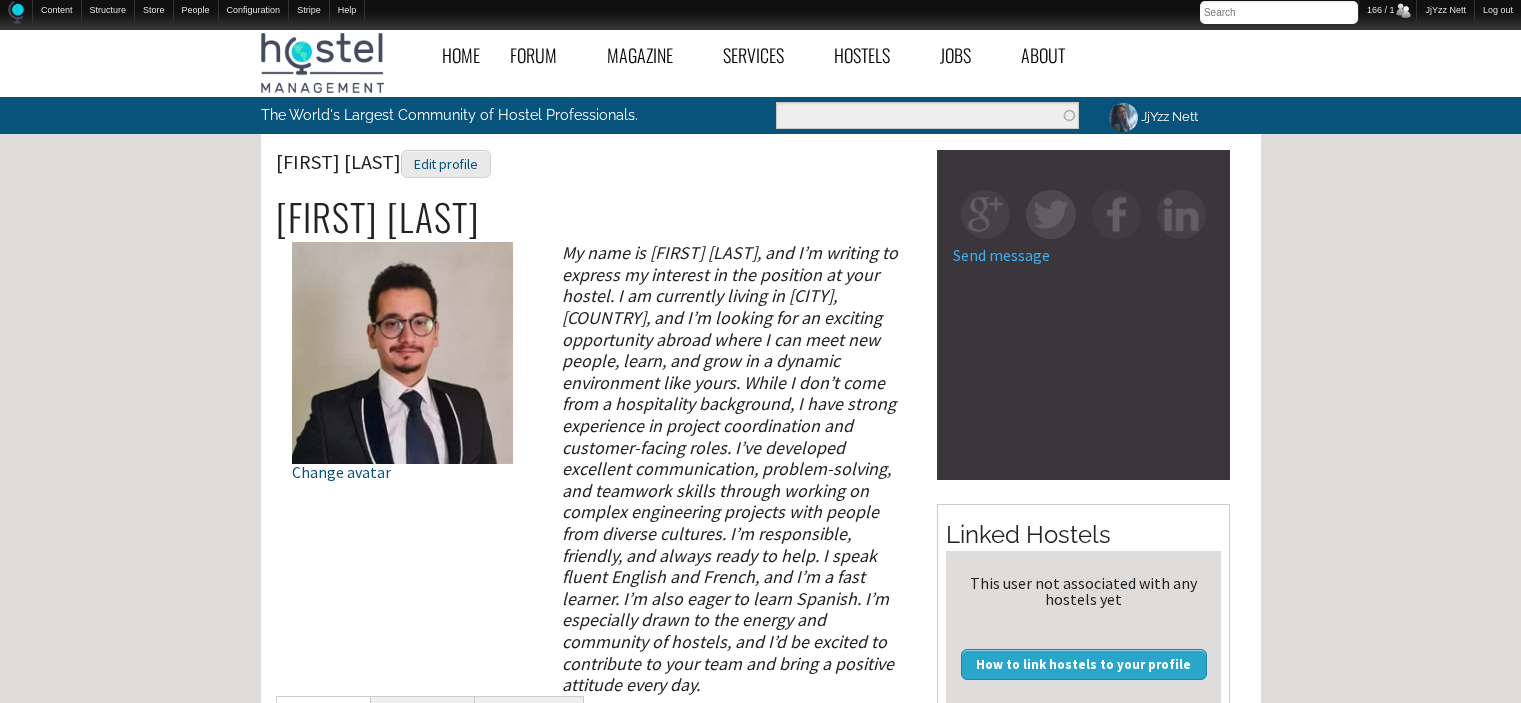 scroll, scrollTop: 0, scrollLeft: 0, axis: both 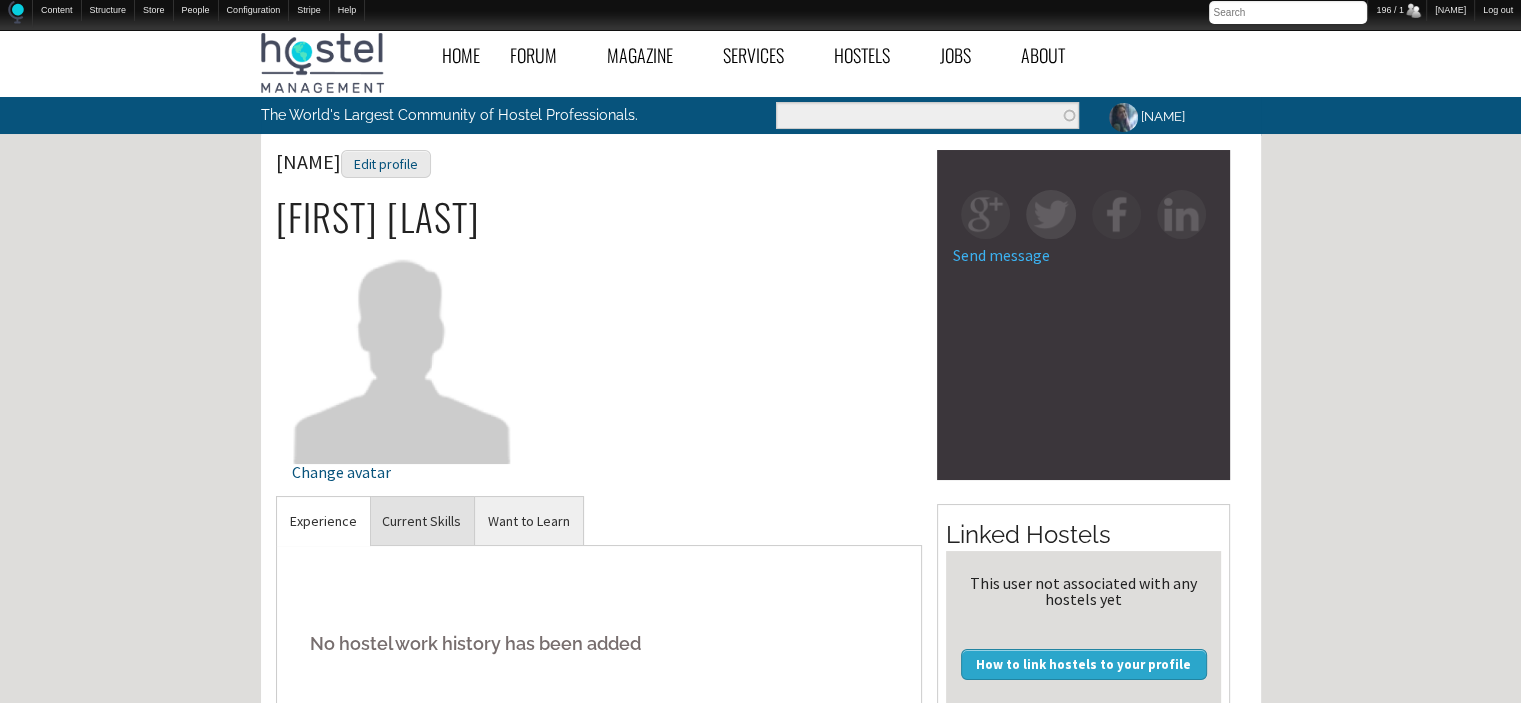 click on "Current Skills" at bounding box center [323, 521] 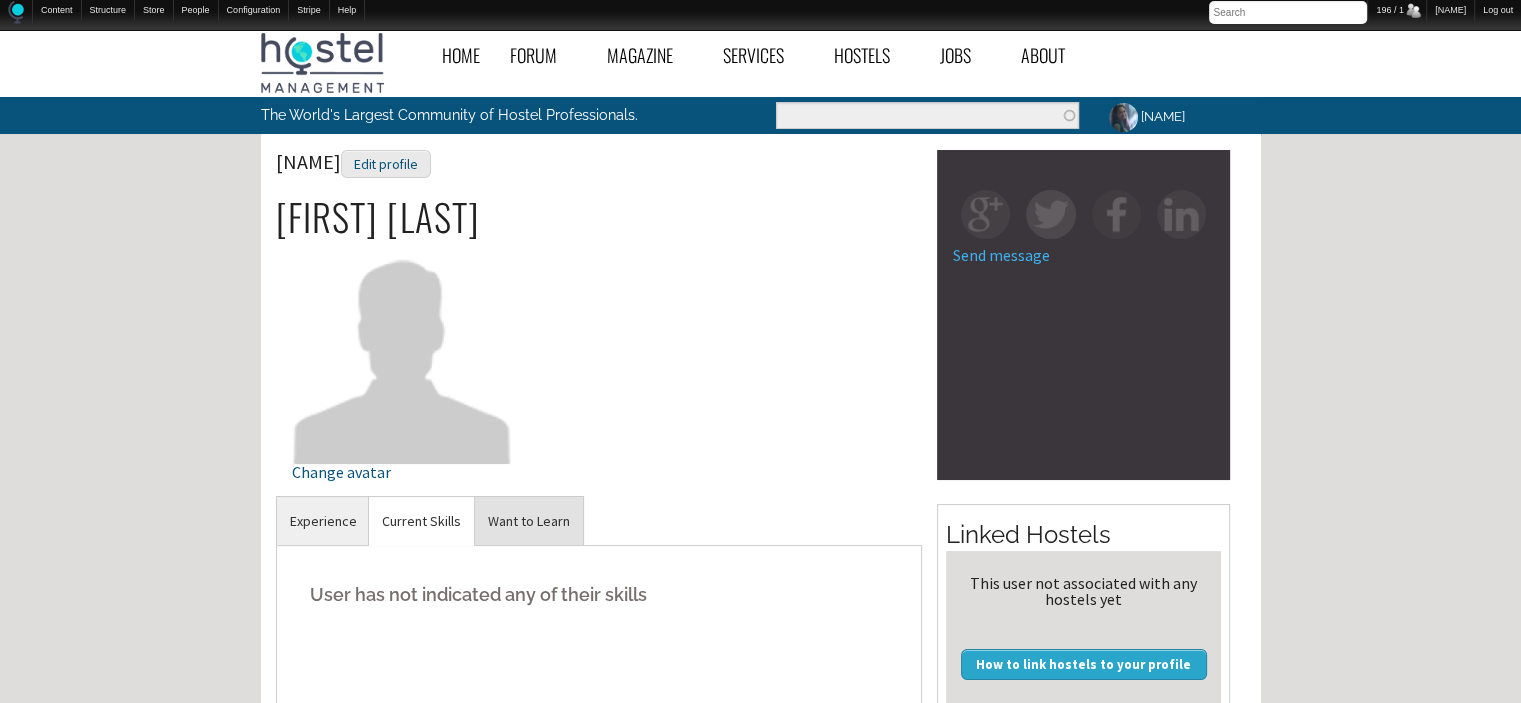 click on "Want to Learn" at bounding box center (323, 521) 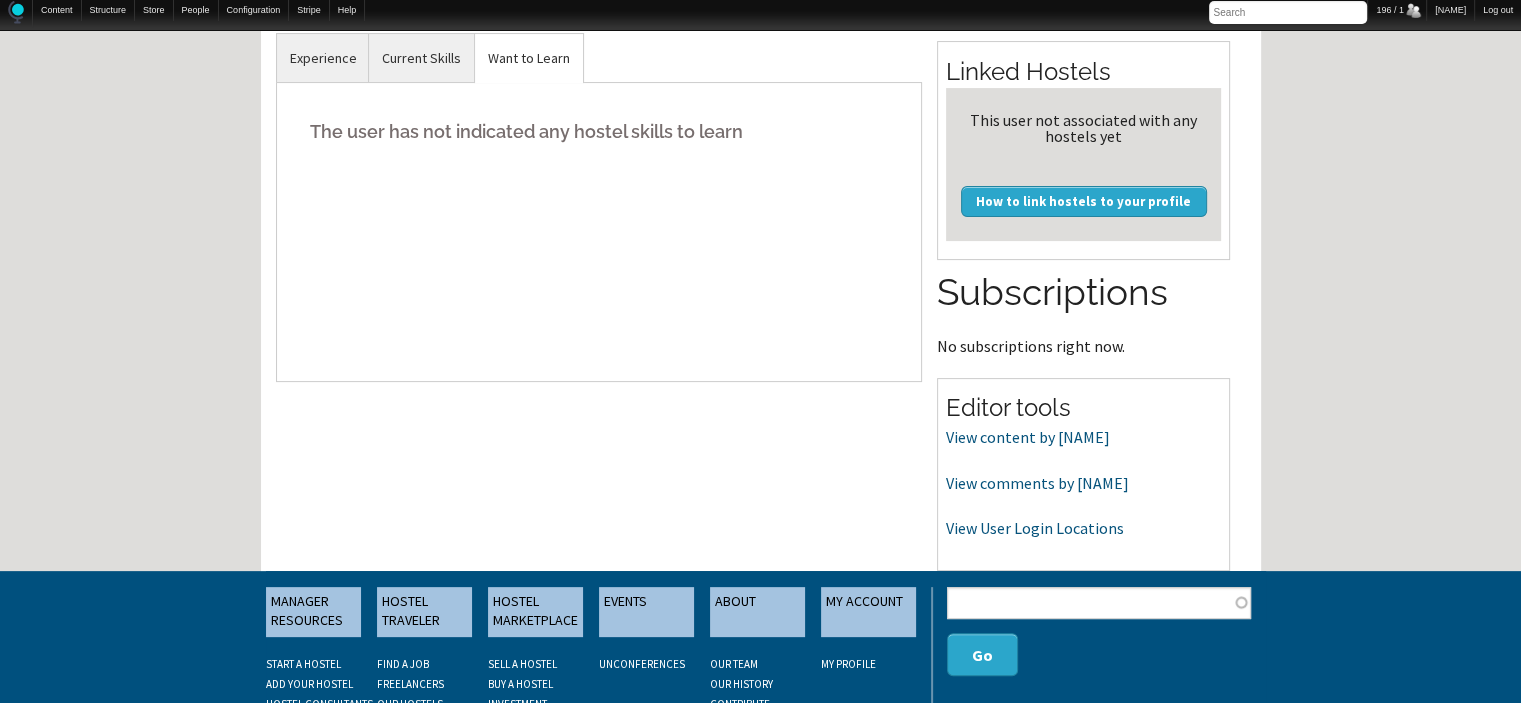 scroll, scrollTop: 502, scrollLeft: 0, axis: vertical 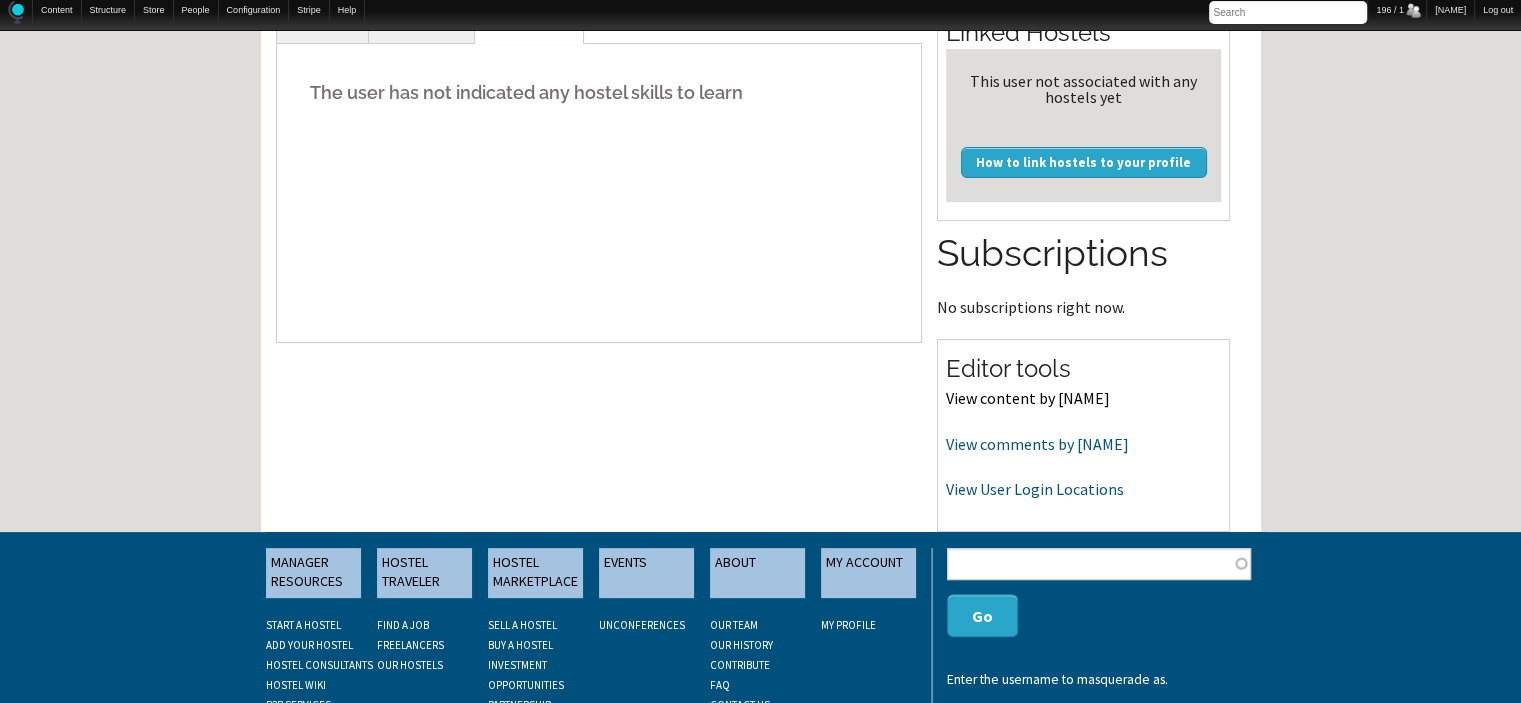 click on "View content by Pinaro" at bounding box center (1028, 398) 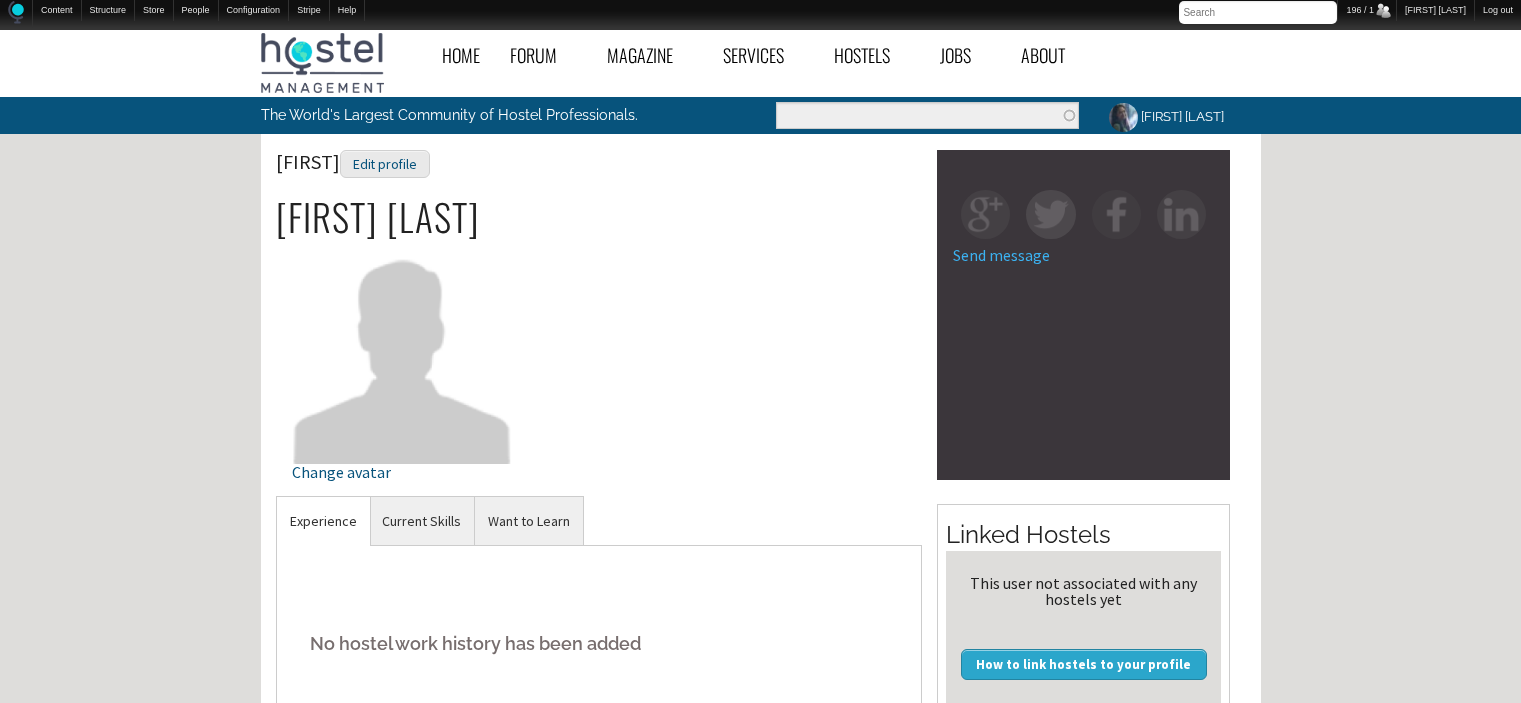 scroll, scrollTop: 502, scrollLeft: 0, axis: vertical 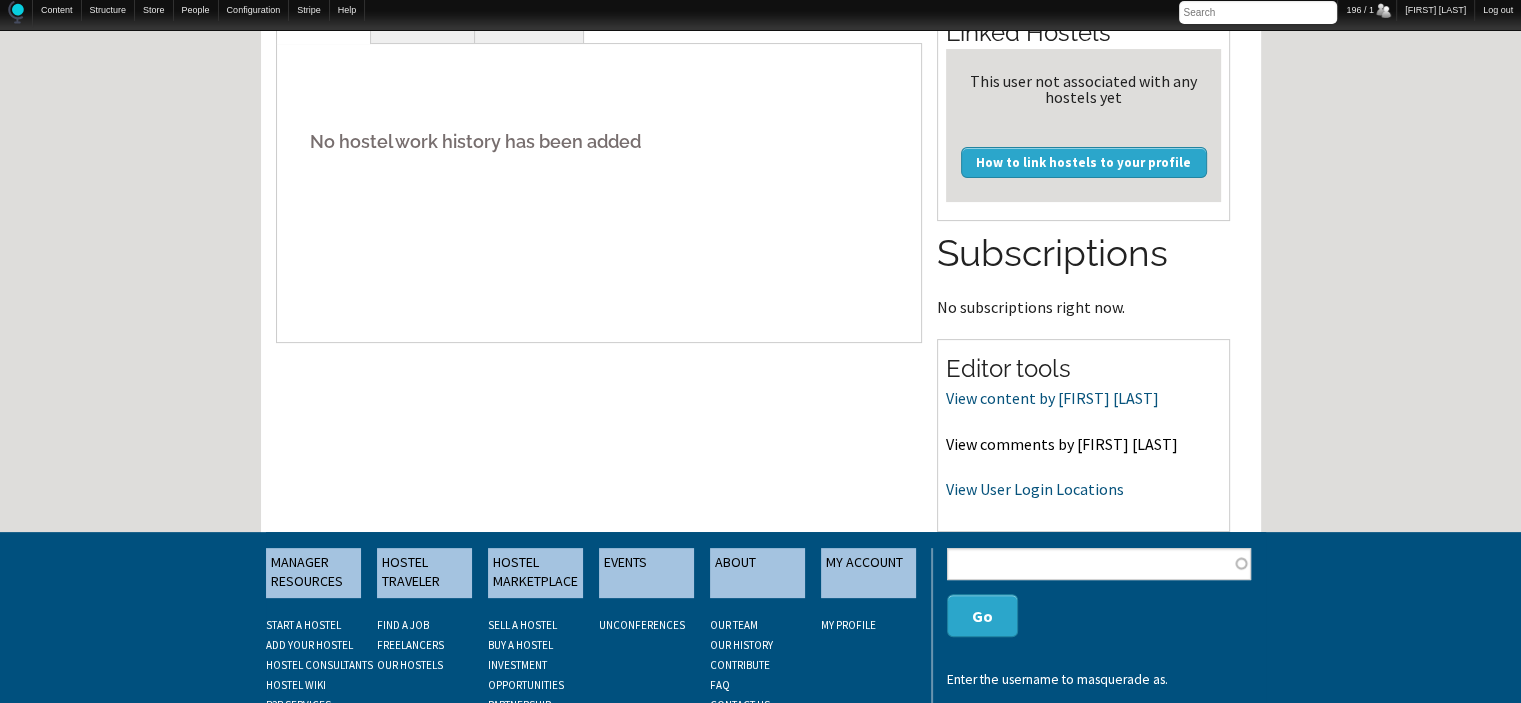 click on "View comments by Pinaro" at bounding box center [1062, 444] 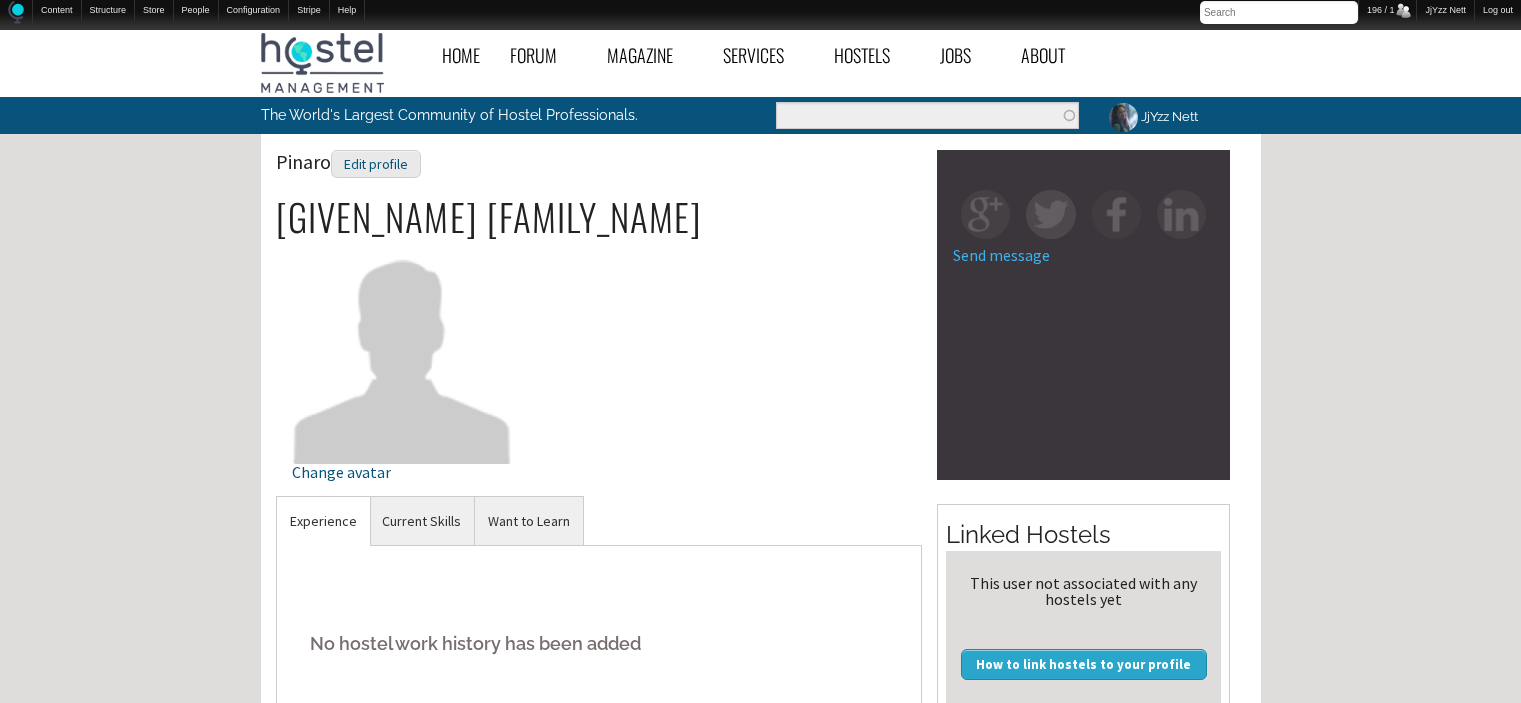 scroll, scrollTop: 502, scrollLeft: 0, axis: vertical 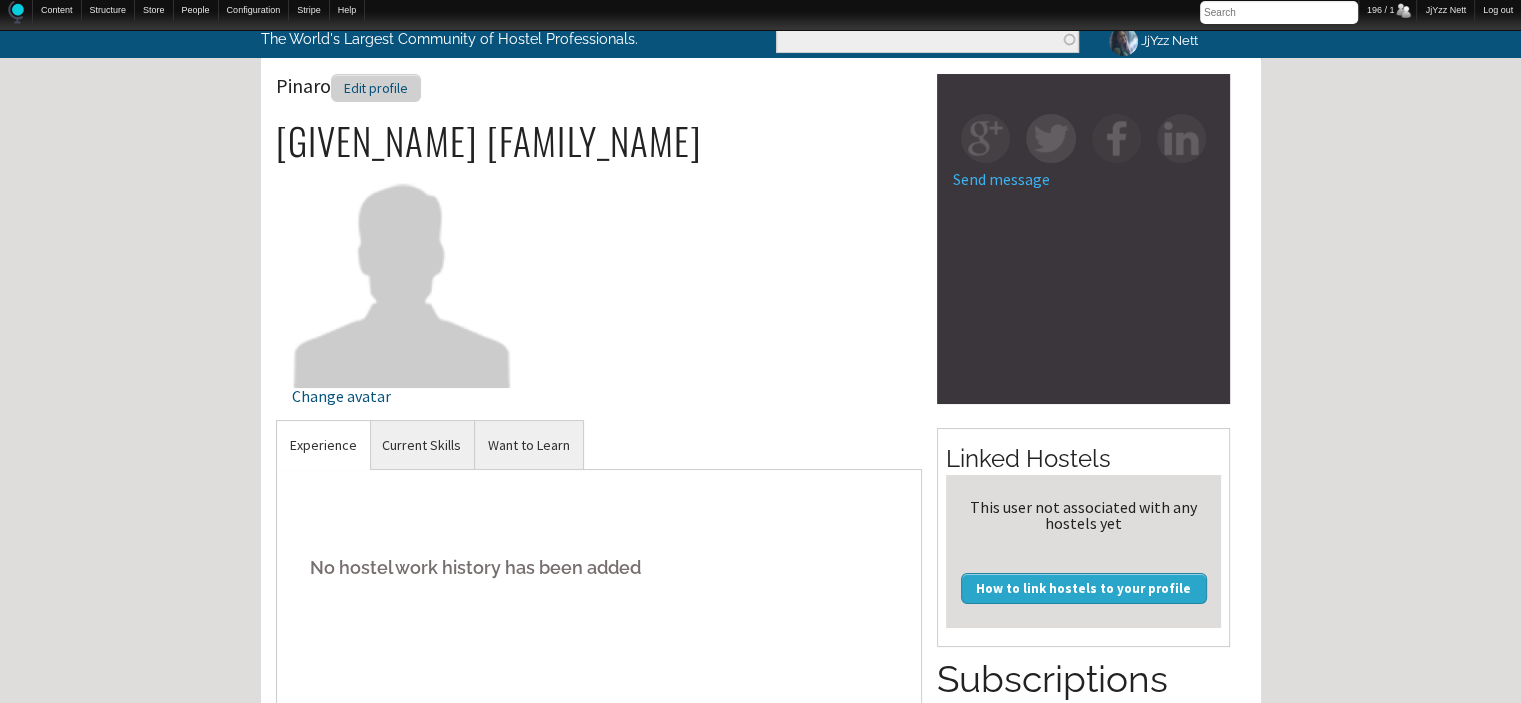 click on "Edit profile" at bounding box center (376, 88) 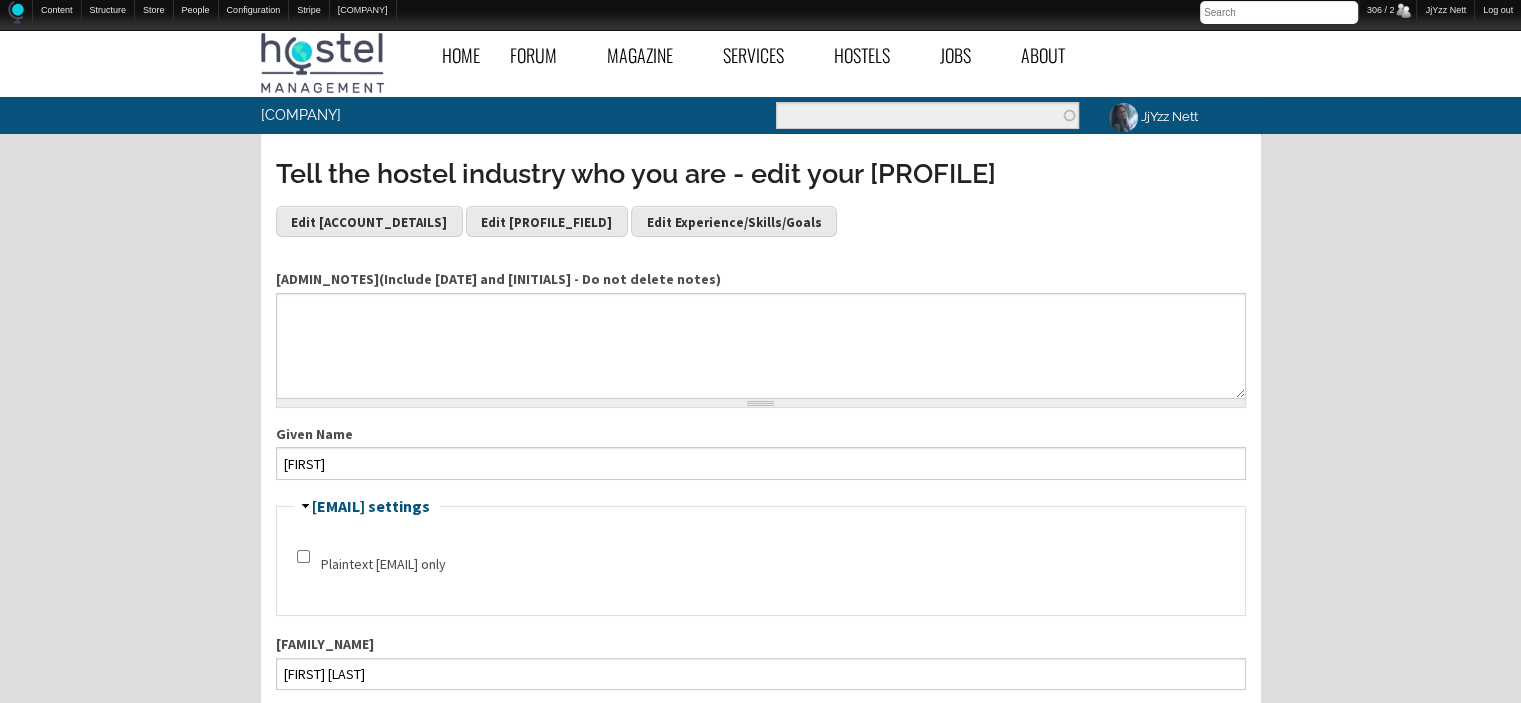 scroll, scrollTop: 615, scrollLeft: 0, axis: vertical 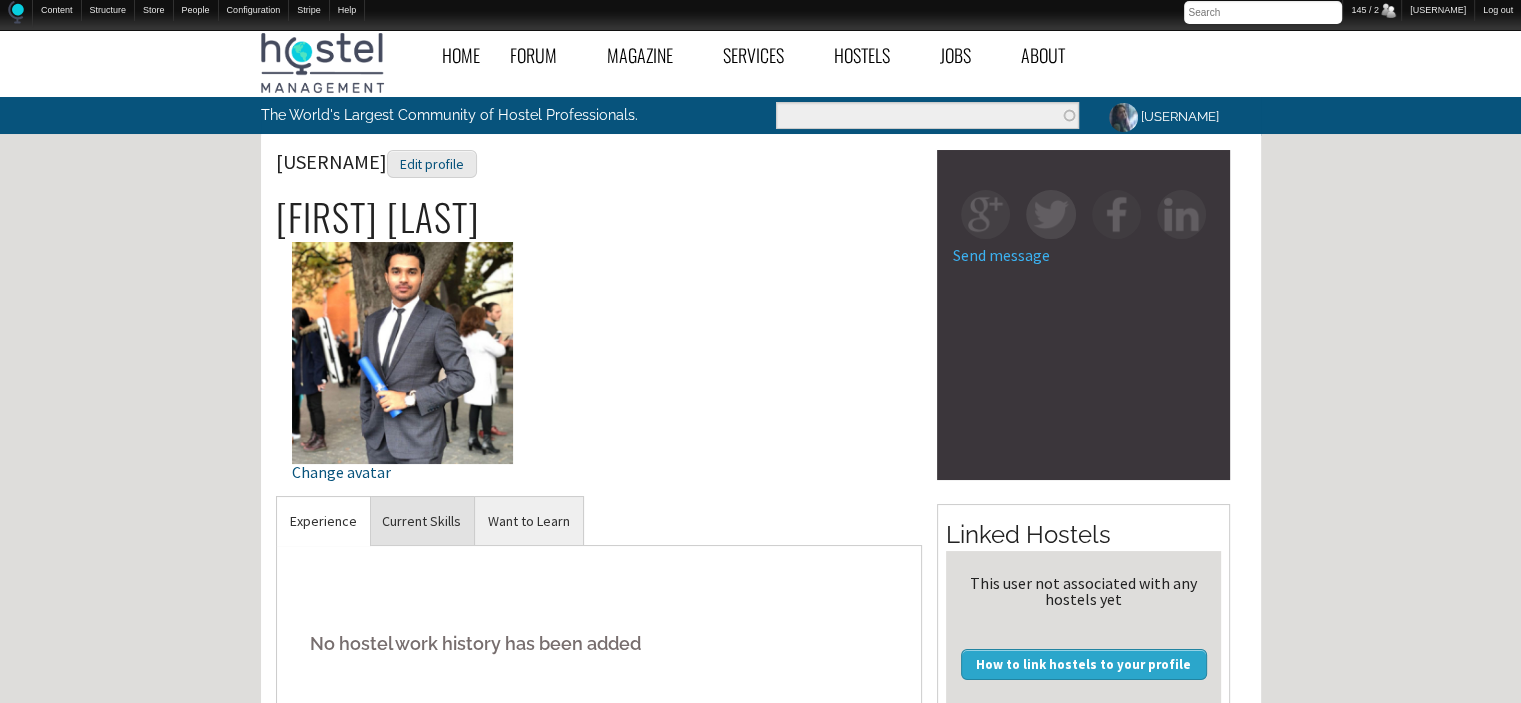 click on "Current Skills" at bounding box center (323, 521) 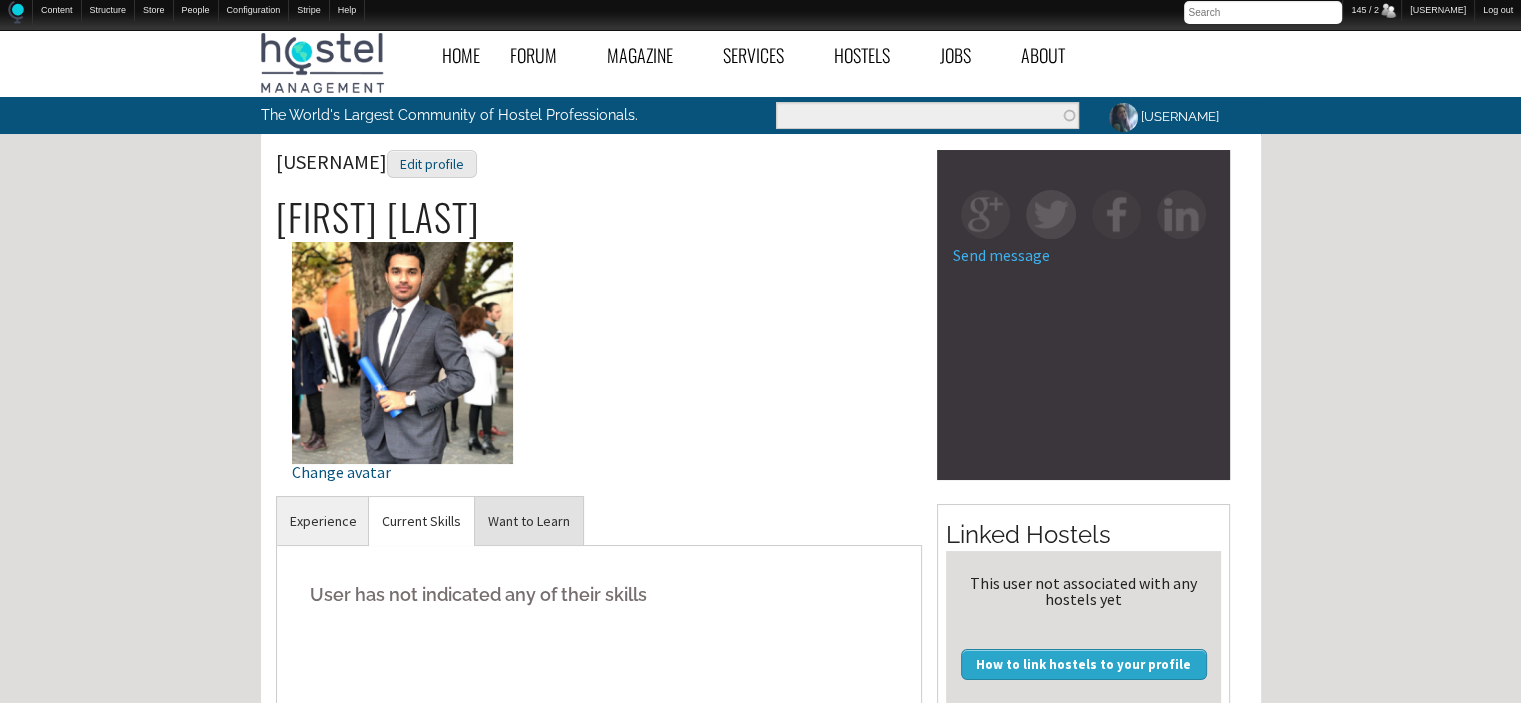 click on "Want to Learn" at bounding box center (323, 521) 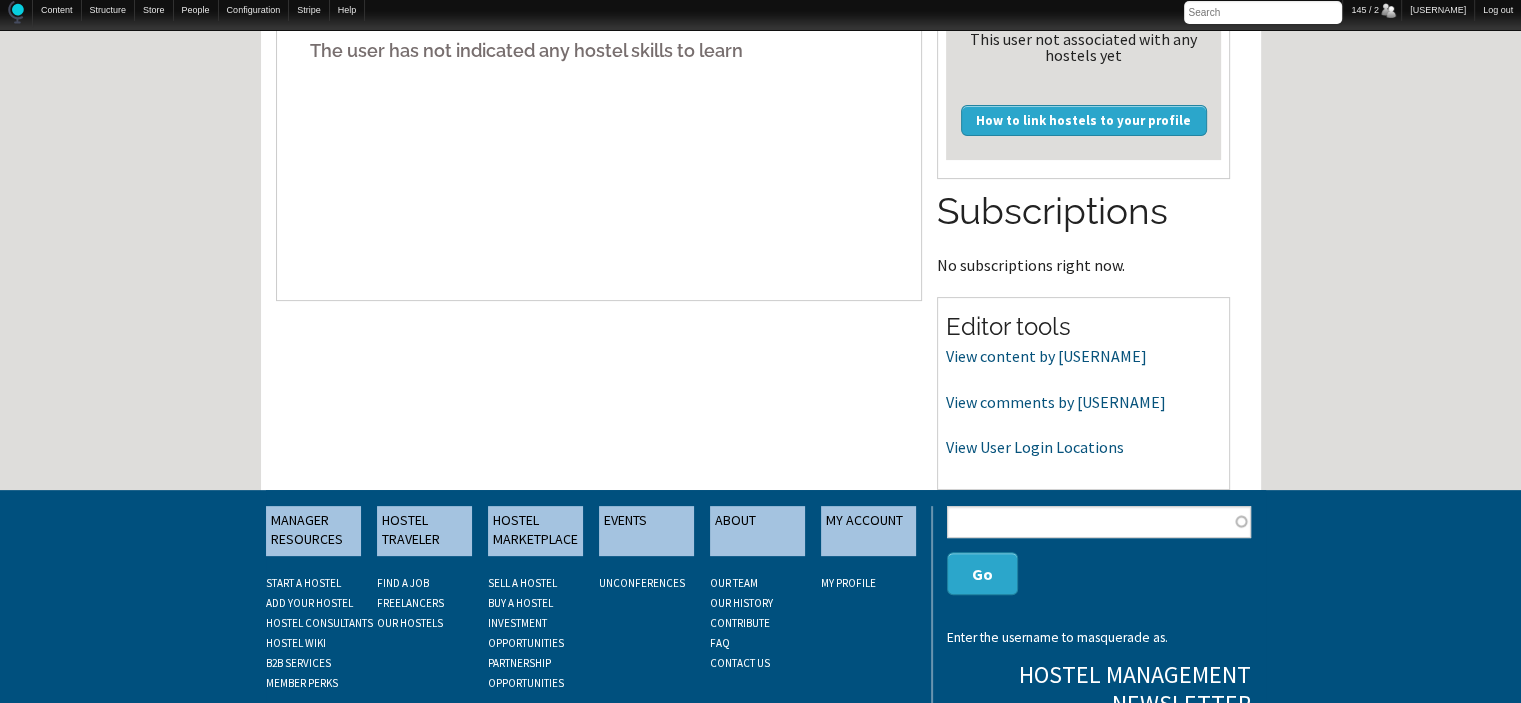 scroll, scrollTop: 552, scrollLeft: 0, axis: vertical 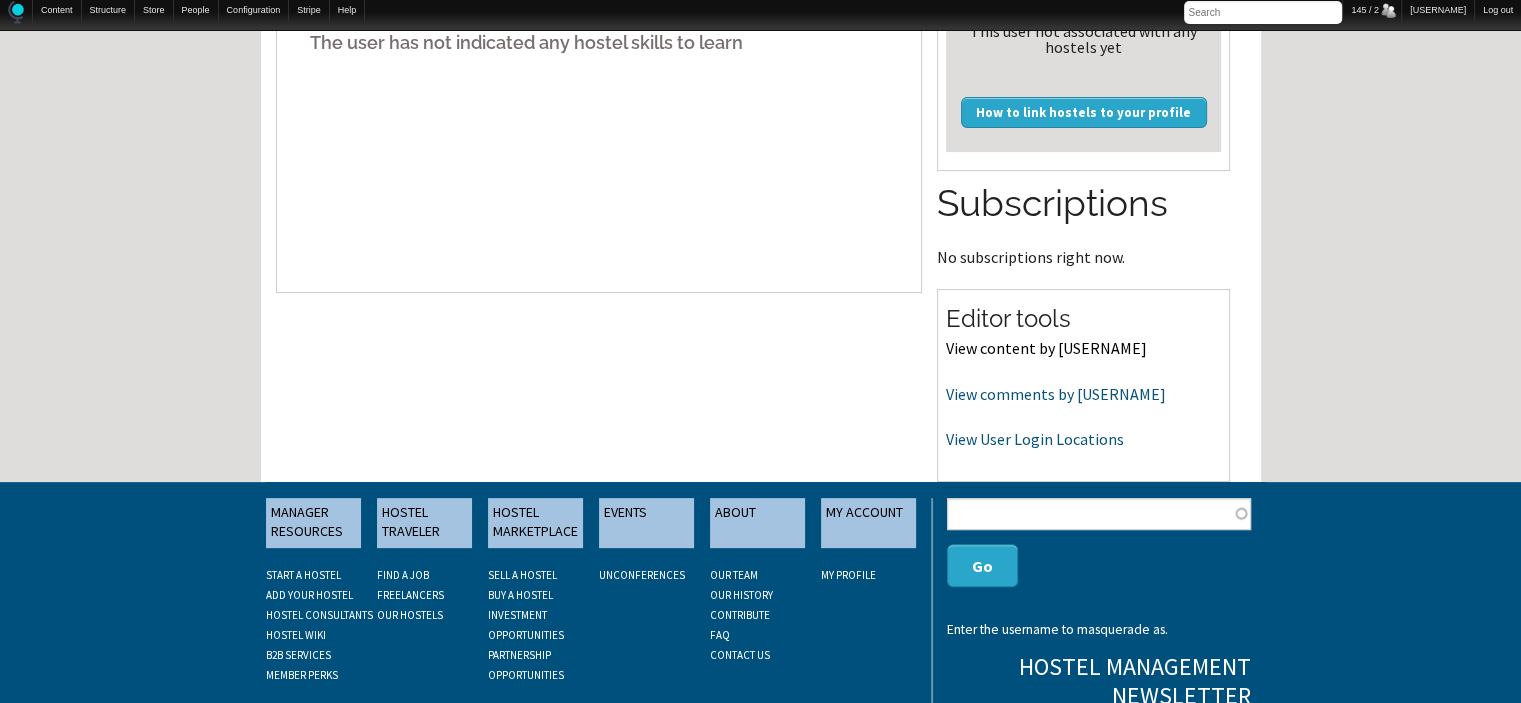 click on "View content by buddhihashan" at bounding box center [1046, 348] 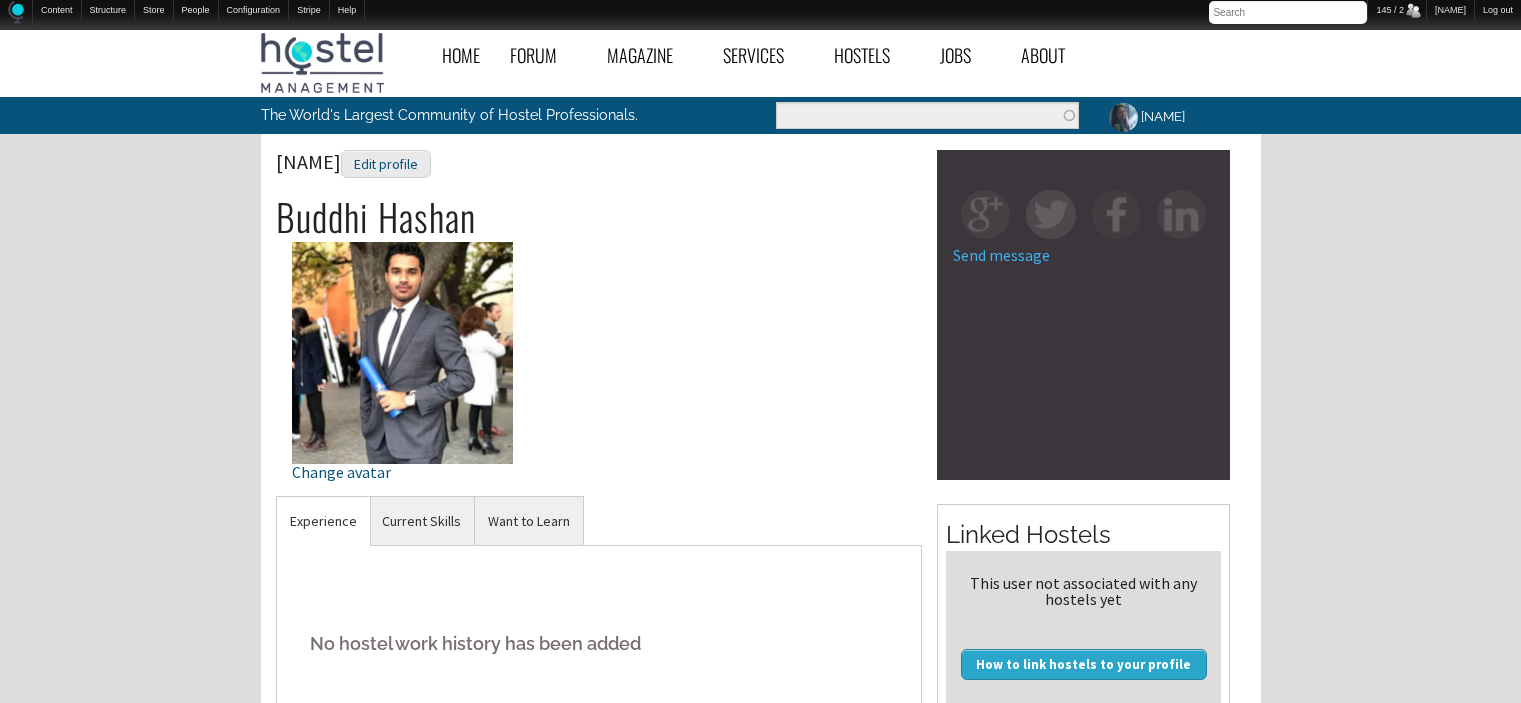 scroll, scrollTop: 552, scrollLeft: 0, axis: vertical 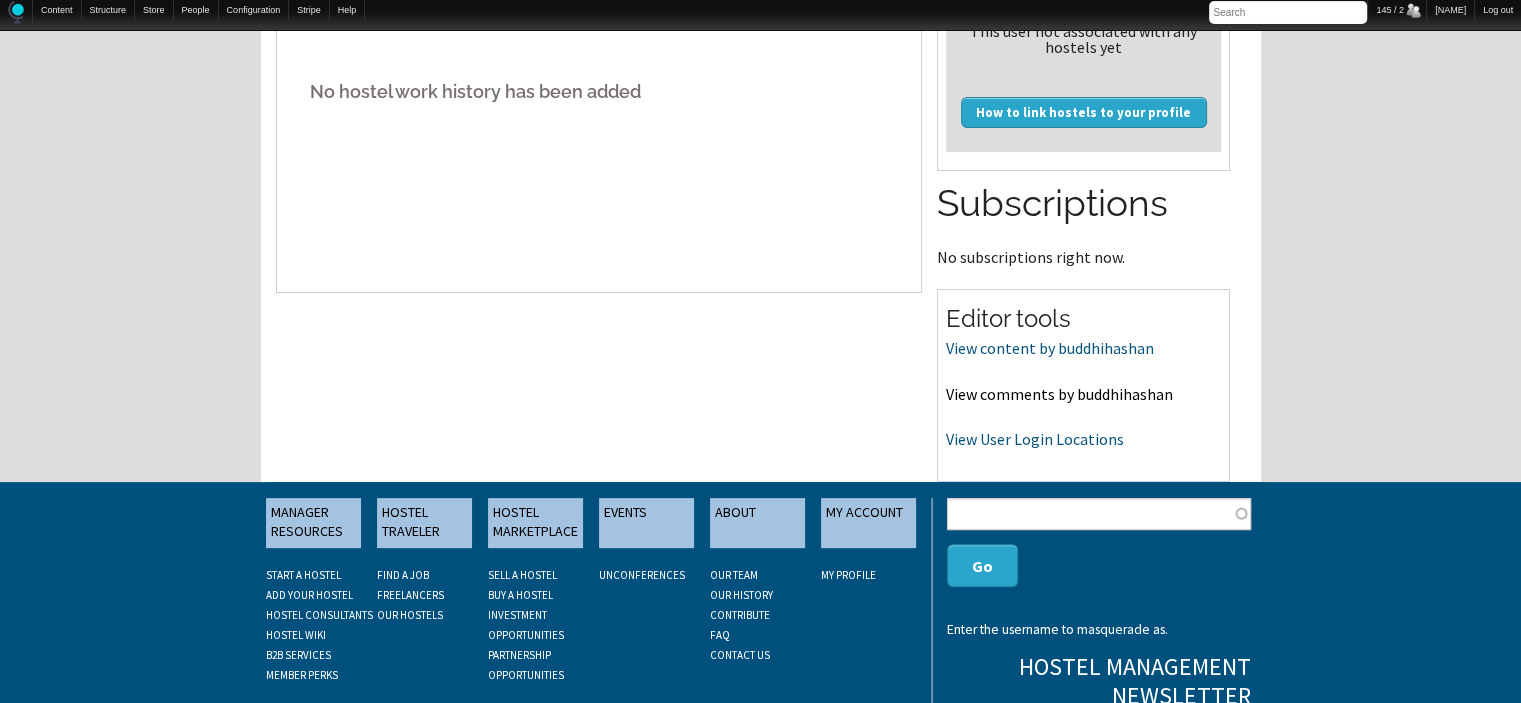 click on "View comments by buddhihashan" at bounding box center (1059, 394) 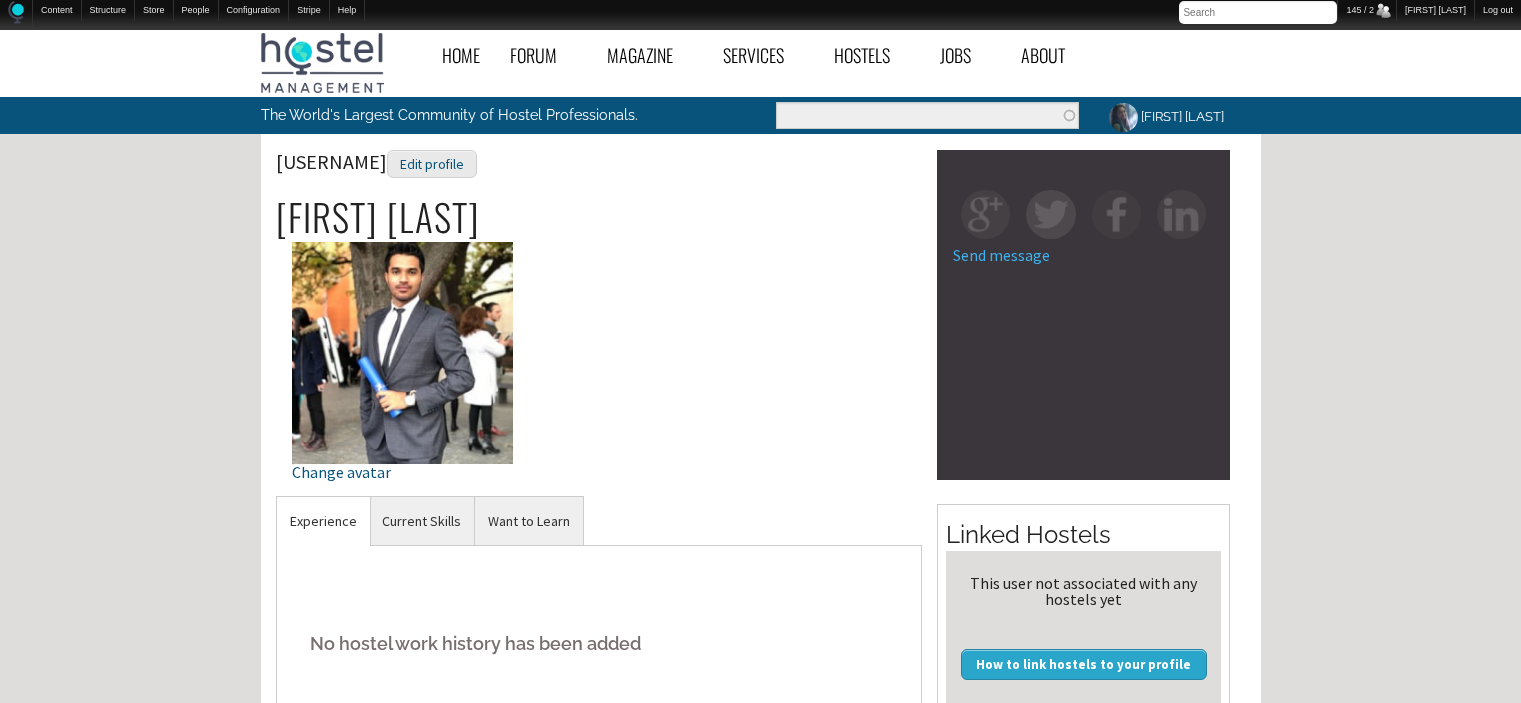 scroll, scrollTop: 552, scrollLeft: 0, axis: vertical 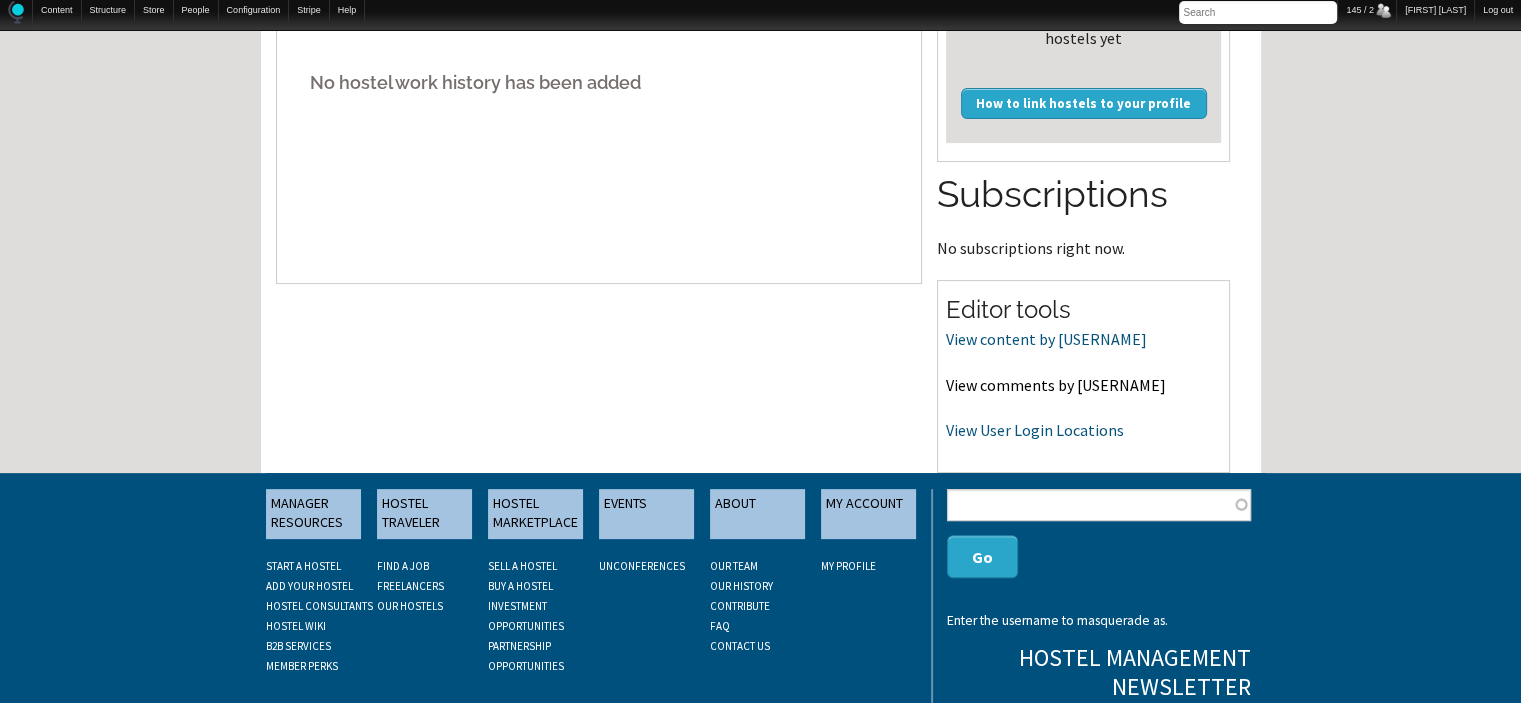 click on "View comments by buddhihashan" at bounding box center (1056, 385) 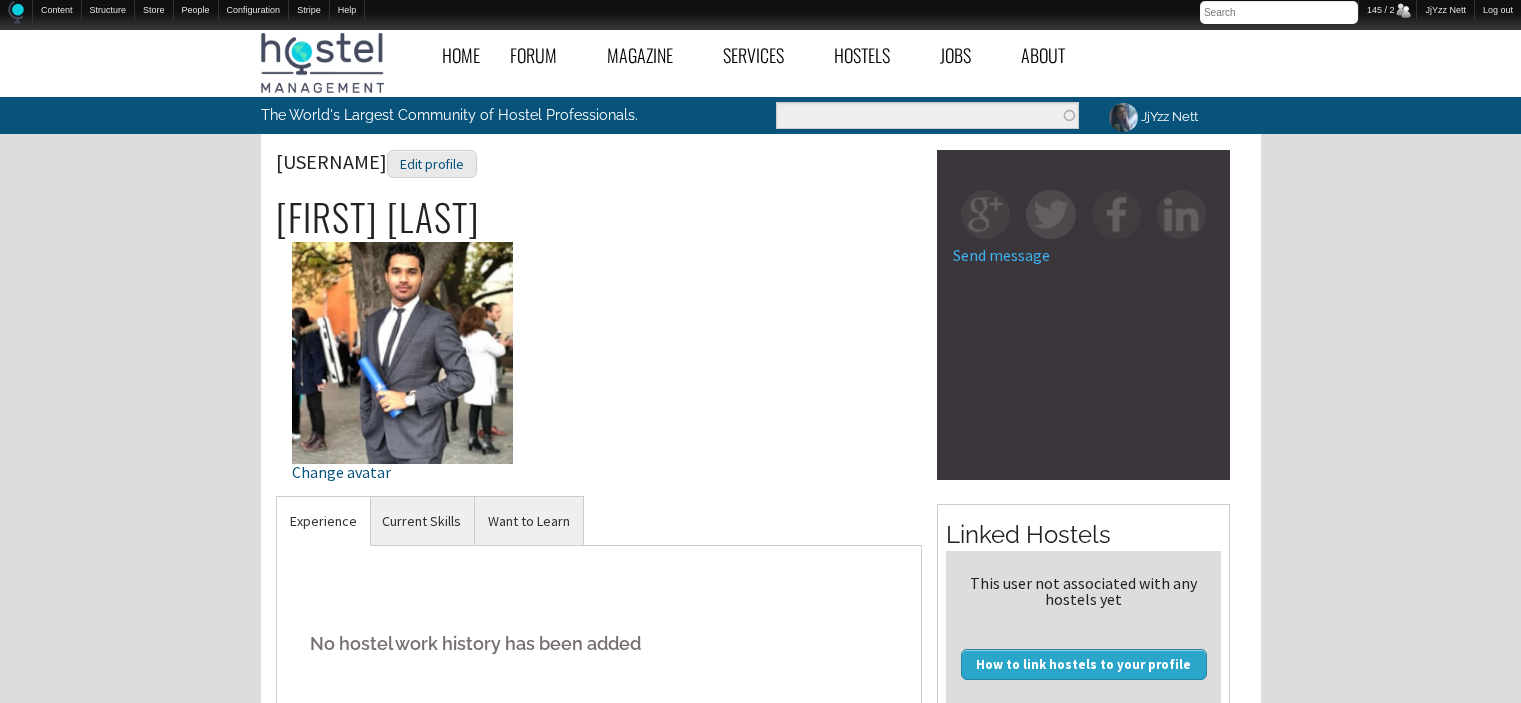 scroll, scrollTop: 561, scrollLeft: 0, axis: vertical 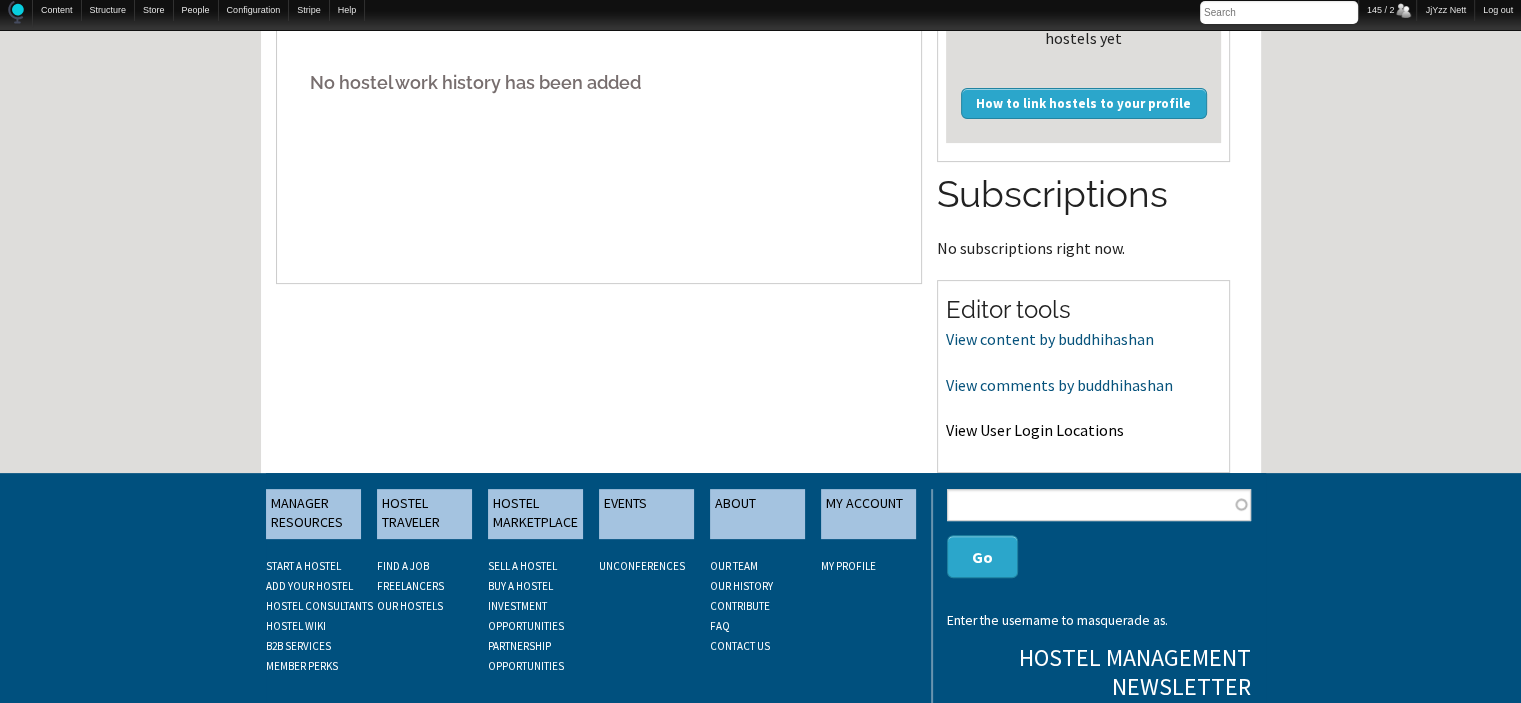 click on "View User Login Locations" at bounding box center [1035, 430] 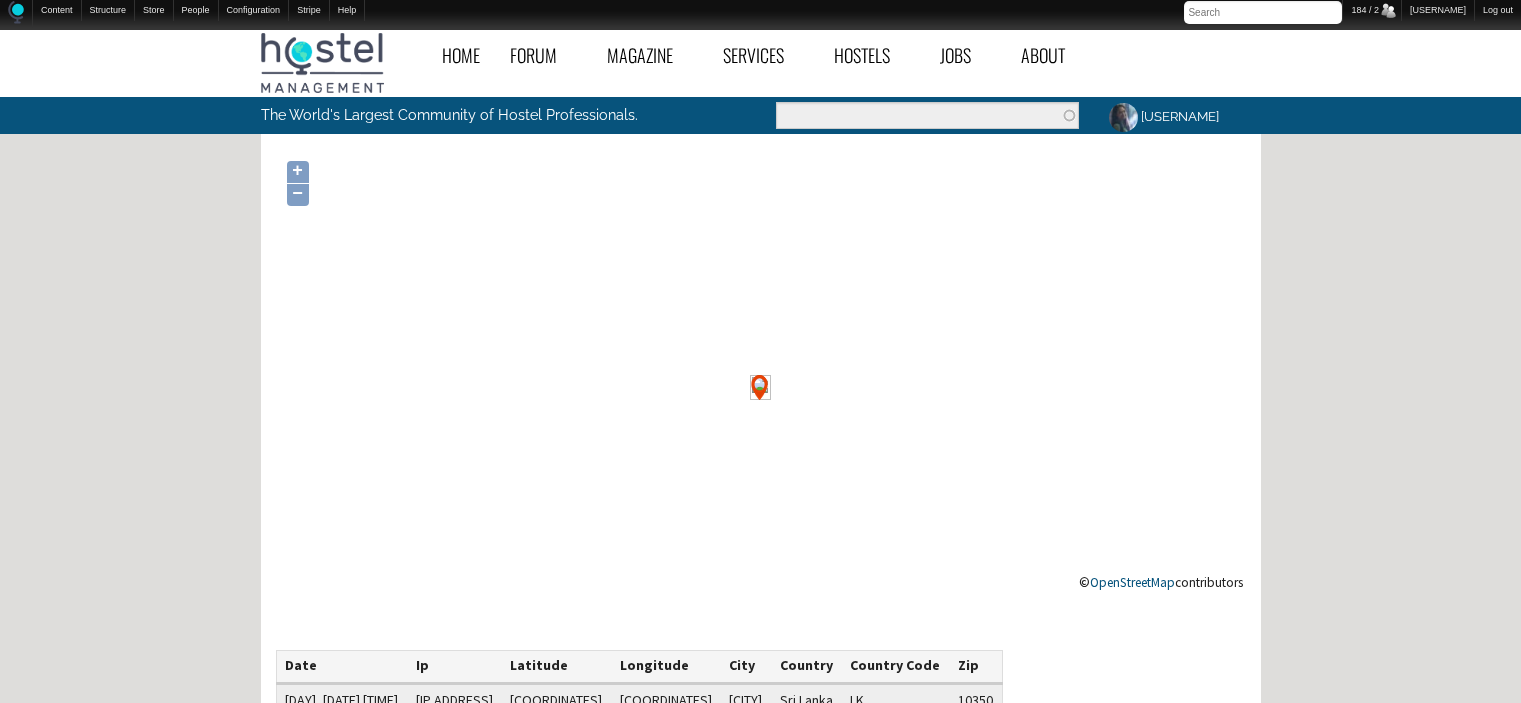scroll, scrollTop: 0, scrollLeft: 0, axis: both 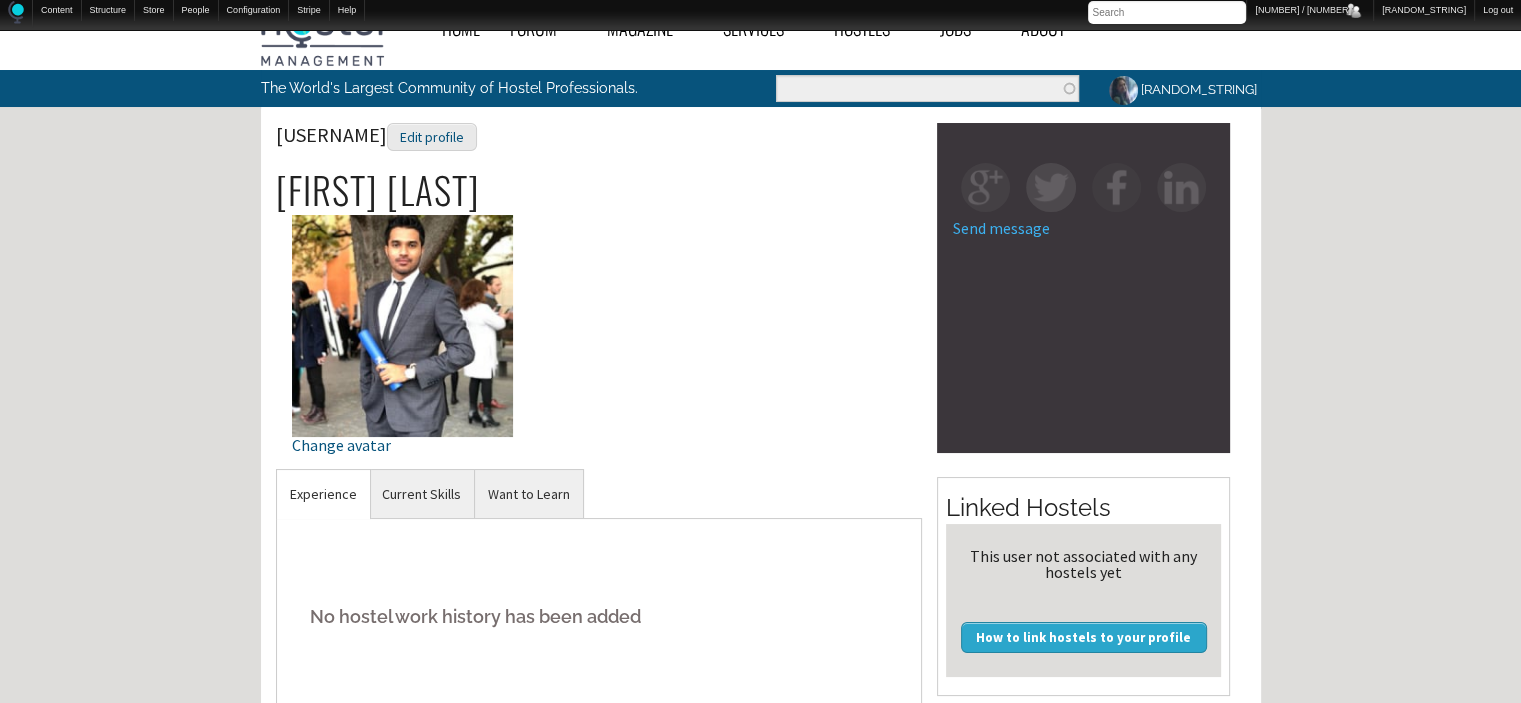drag, startPoint x: 271, startPoint y: 134, endPoint x: 392, endPoint y: 141, distance: 121.20231 